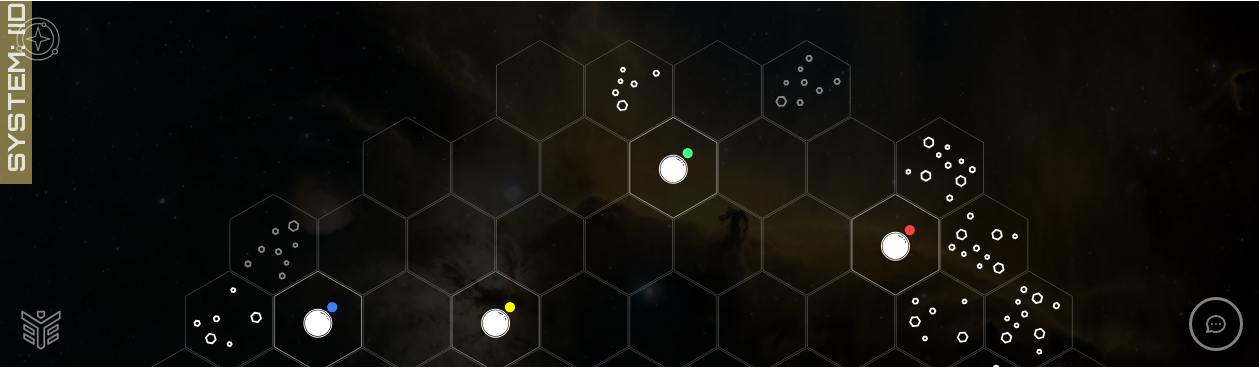 scroll, scrollTop: 0, scrollLeft: 0, axis: both 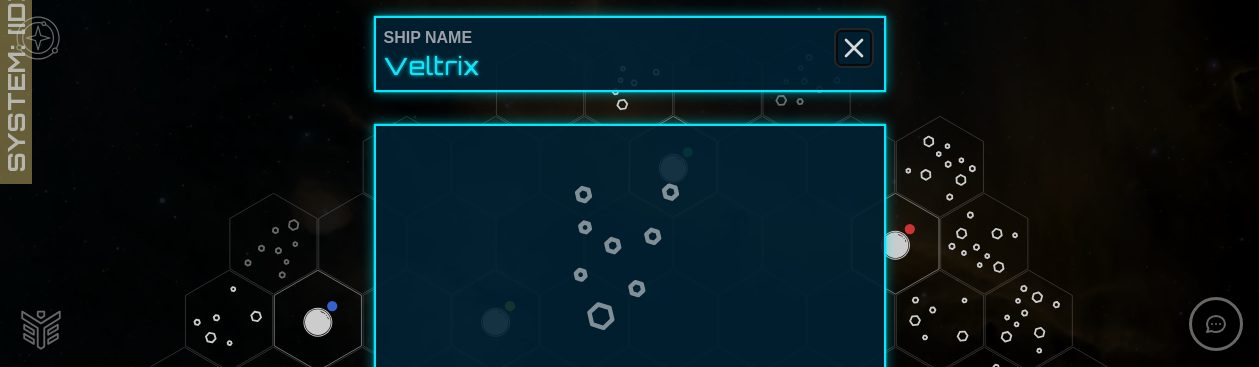 click 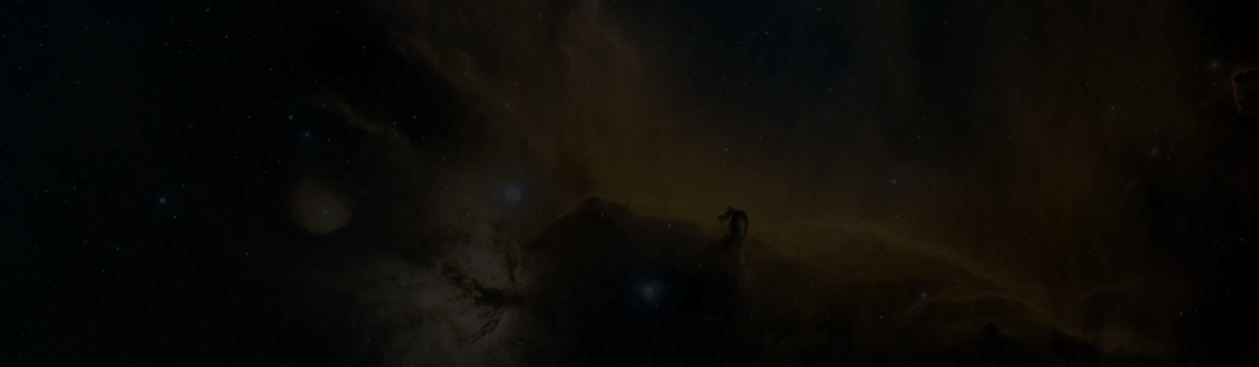 scroll, scrollTop: 0, scrollLeft: 0, axis: both 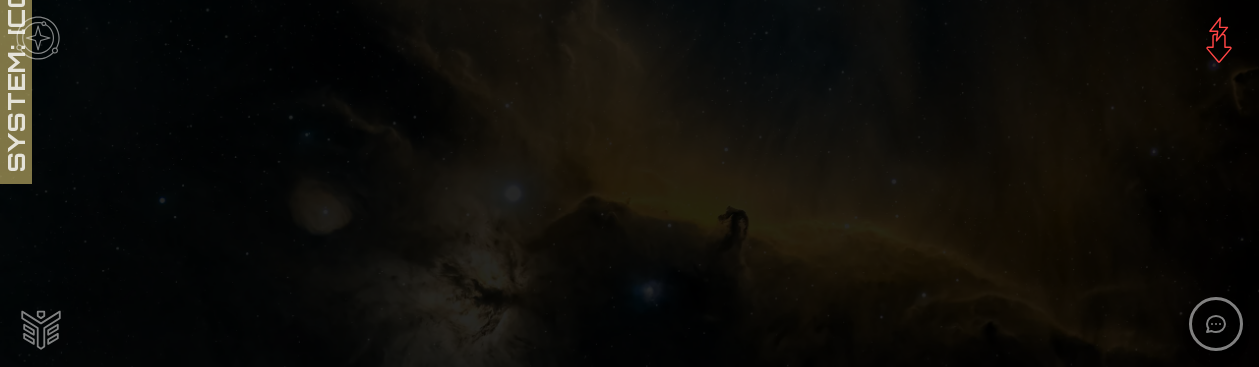 click at bounding box center [1219, 40] 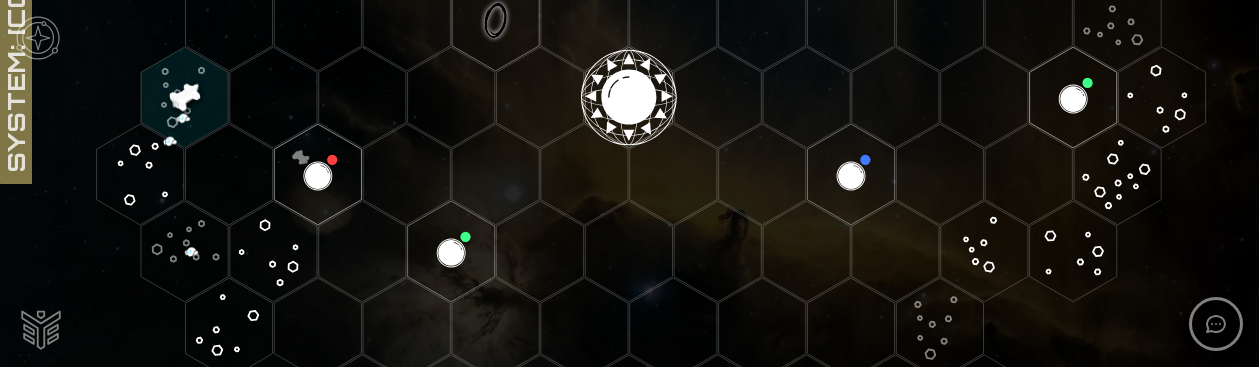 scroll, scrollTop: 469, scrollLeft: 0, axis: vertical 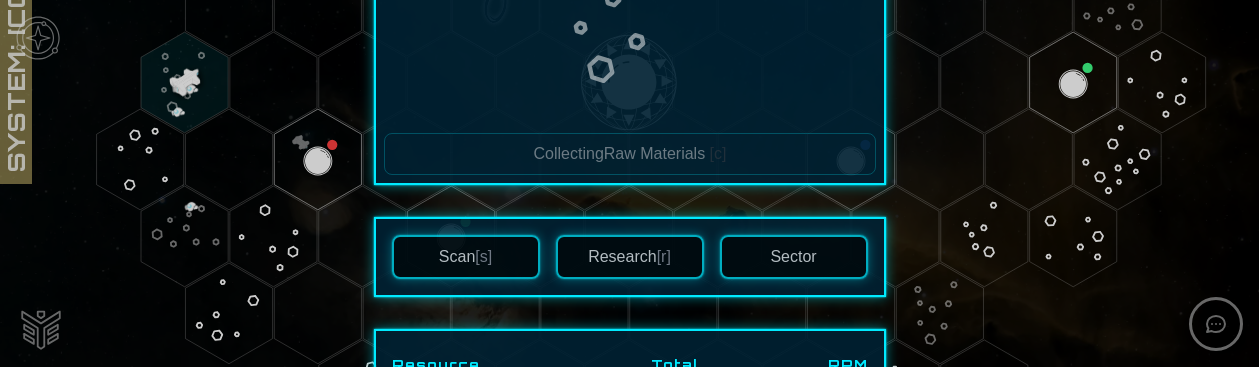click on "Research  [r]" at bounding box center [630, 257] 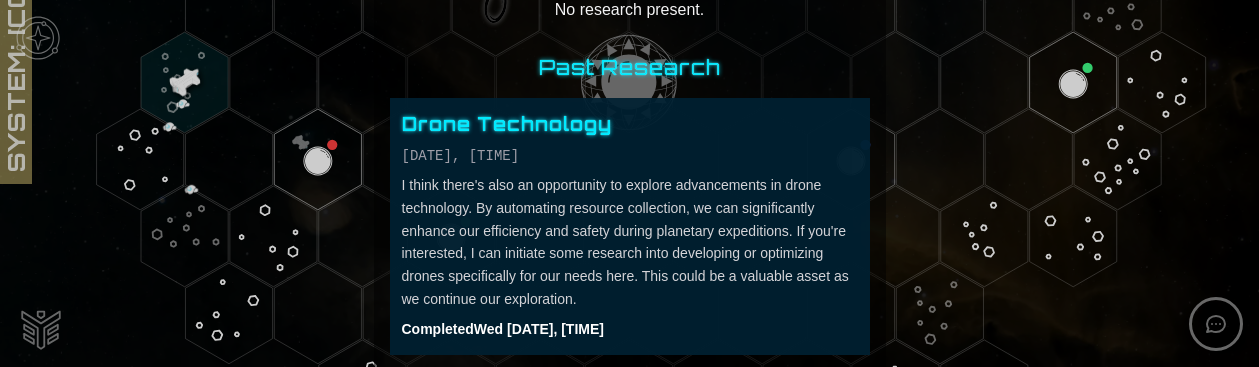 scroll, scrollTop: 0, scrollLeft: 0, axis: both 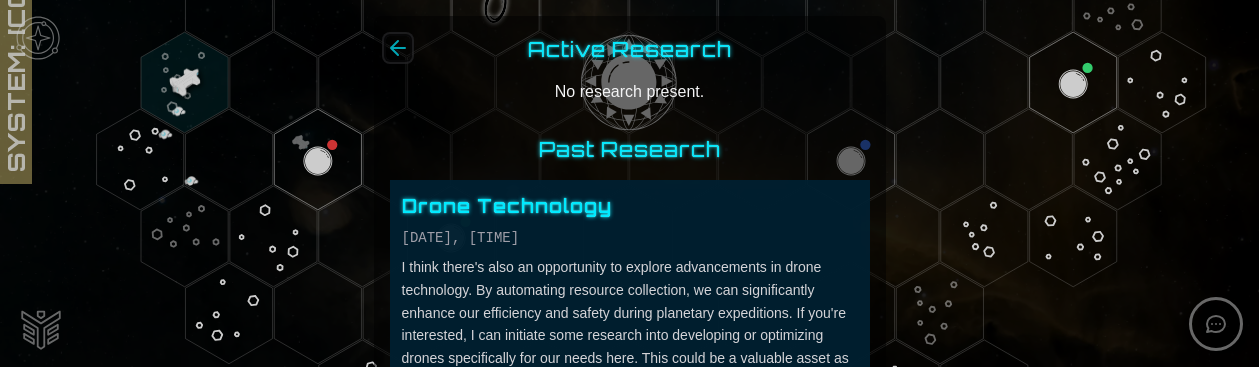 click 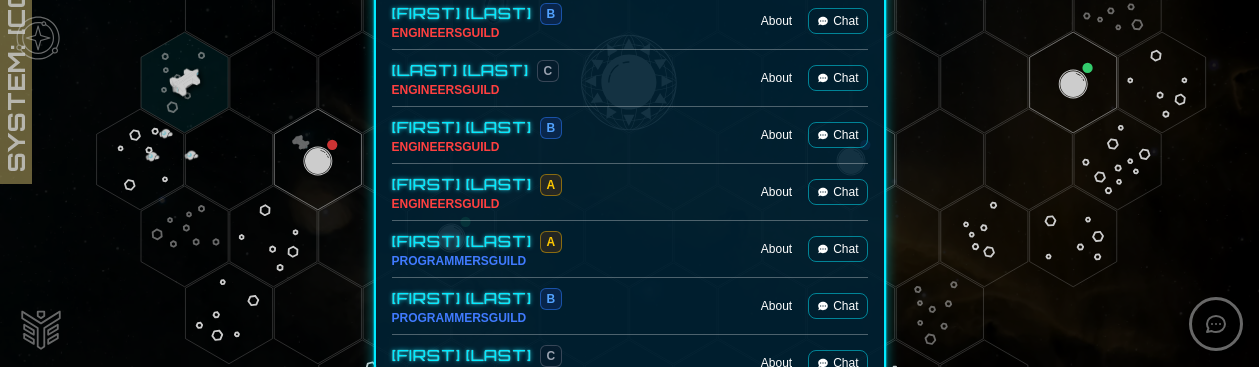 scroll, scrollTop: 1135, scrollLeft: 0, axis: vertical 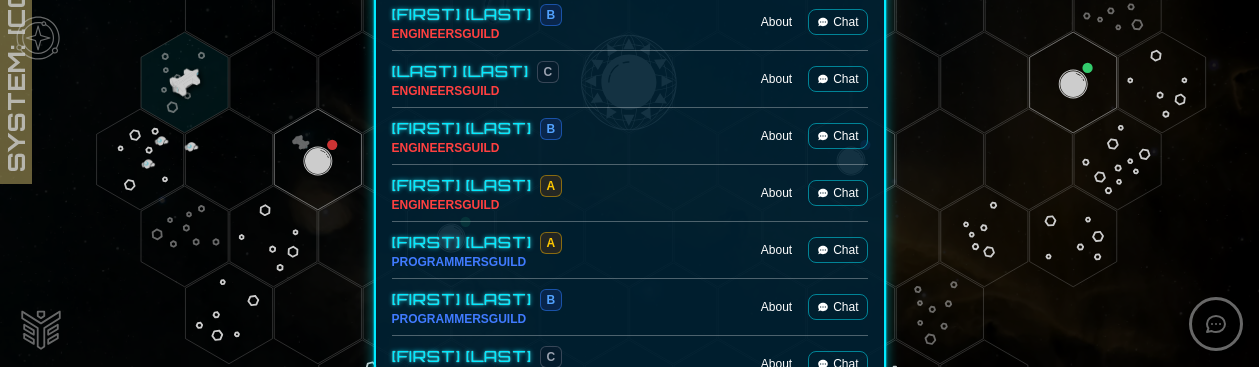 click 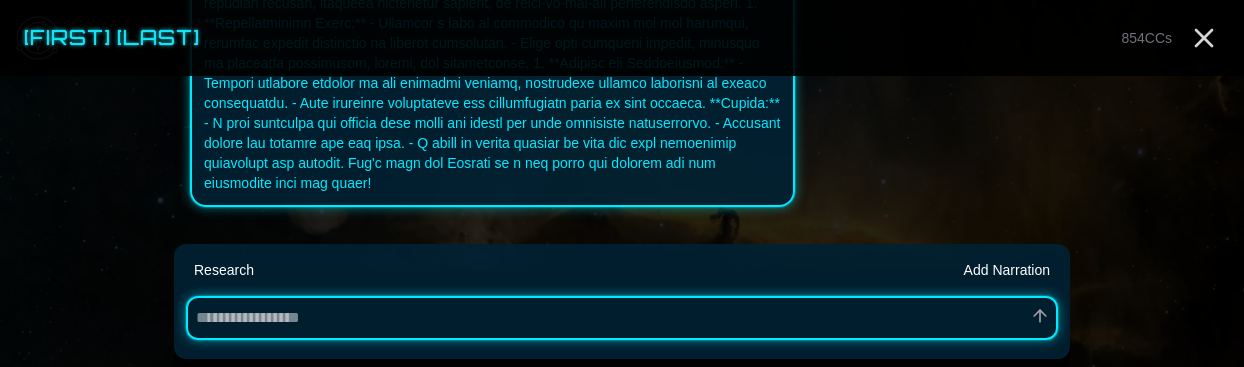 scroll, scrollTop: 3439, scrollLeft: 0, axis: vertical 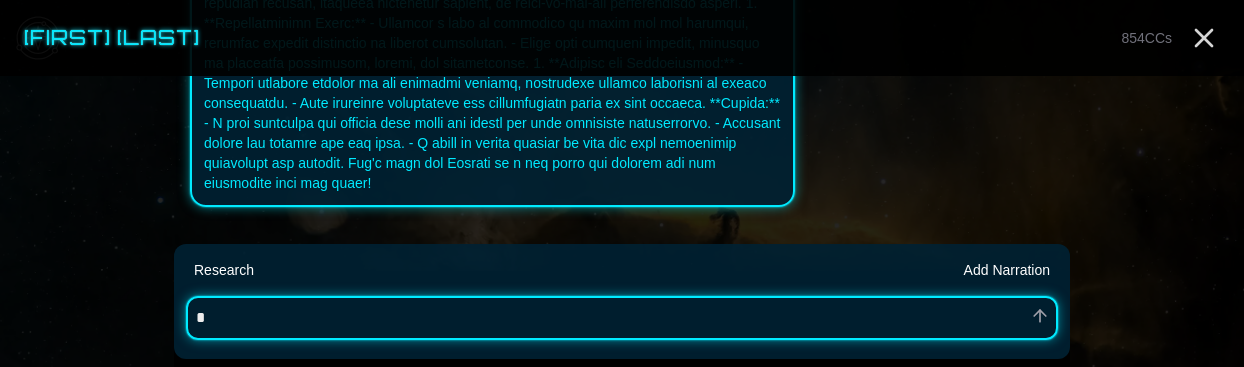 type on "*" 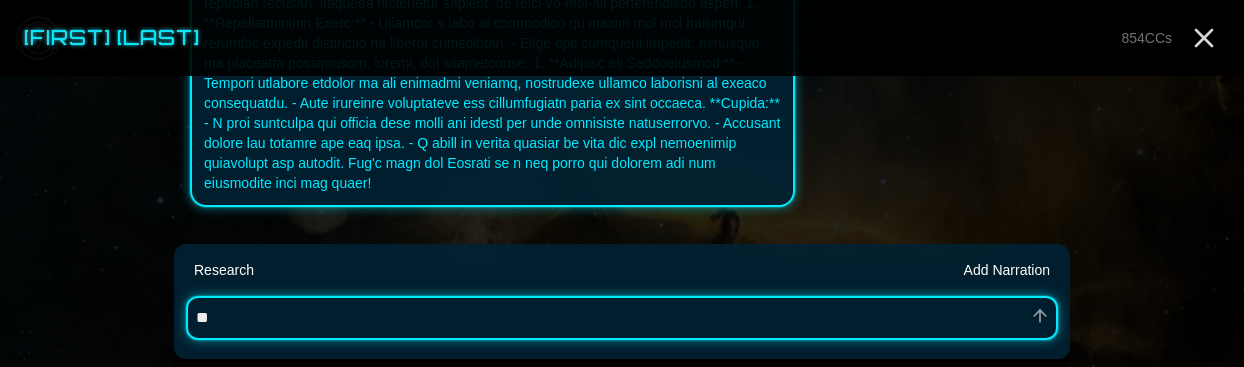 type on "*" 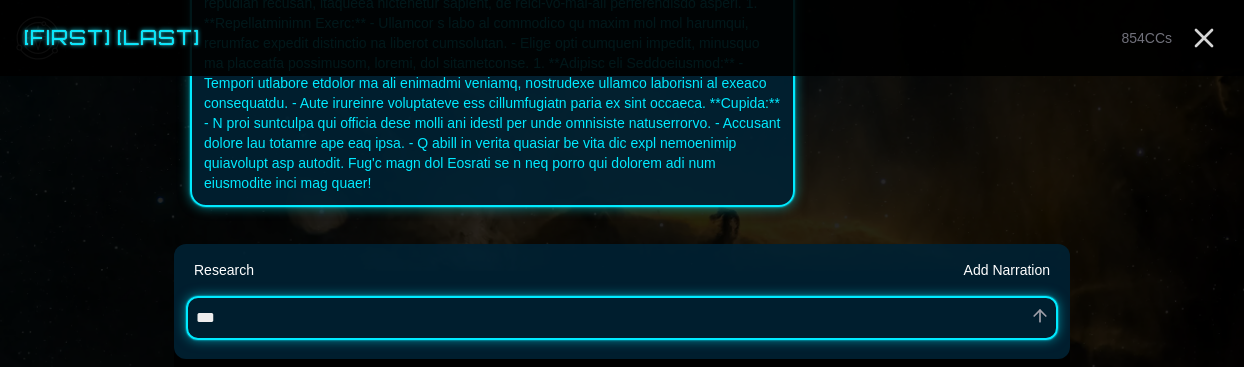 type on "*" 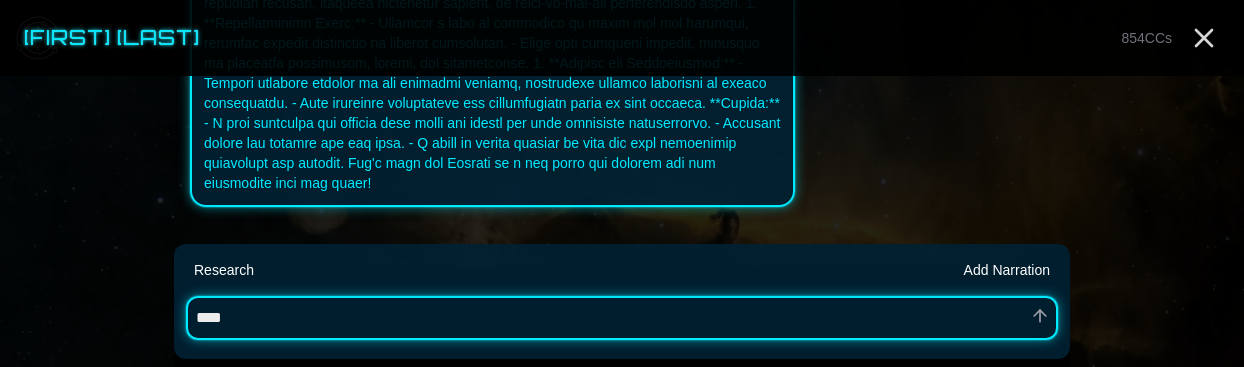 type on "*" 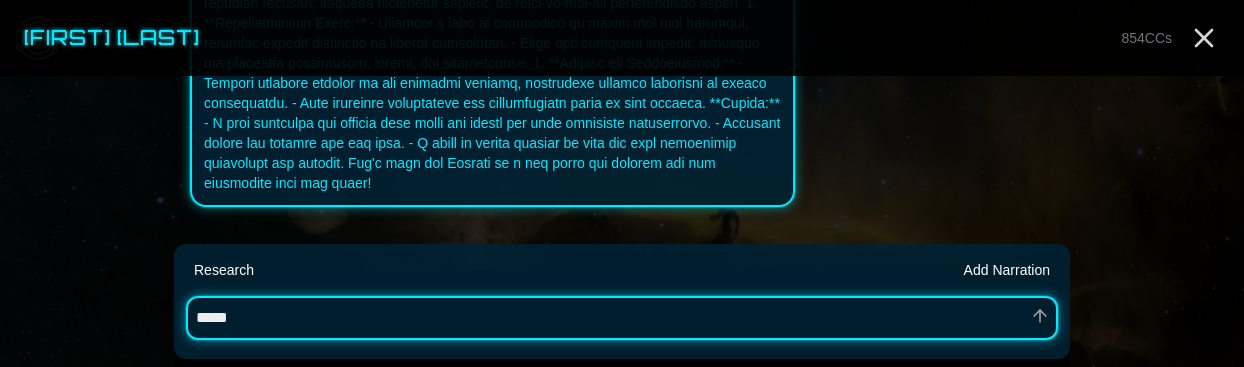 type on "*" 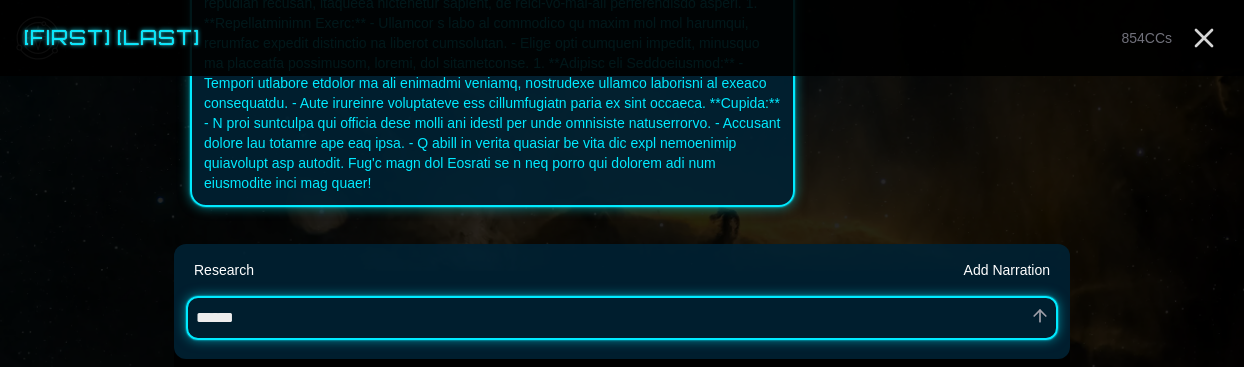 type on "*" 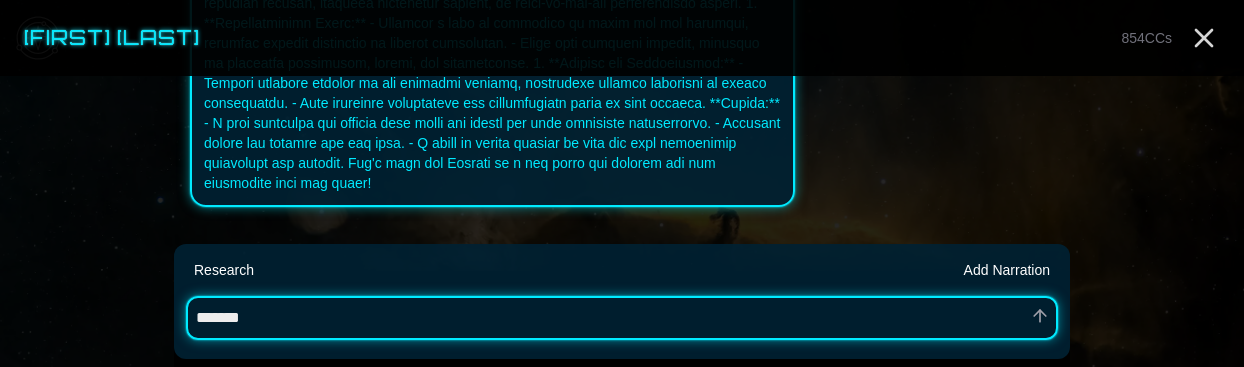 type on "*" 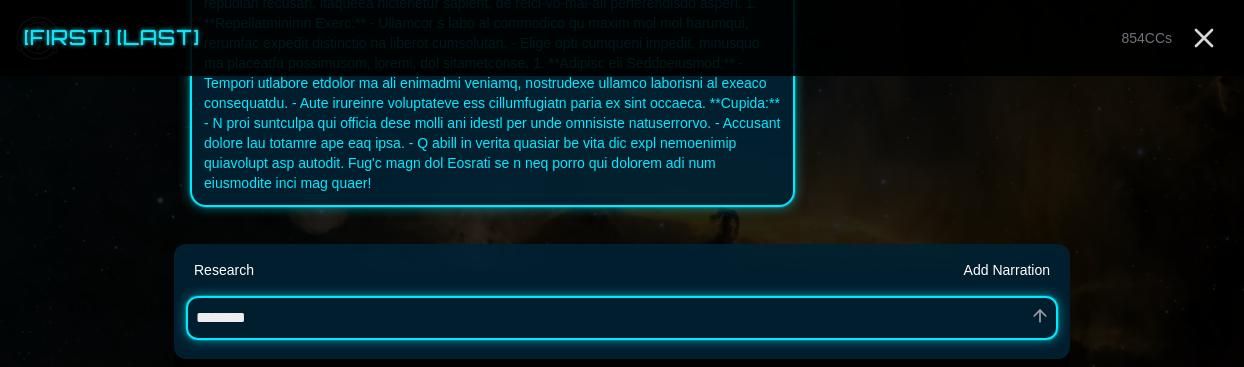 type on "*" 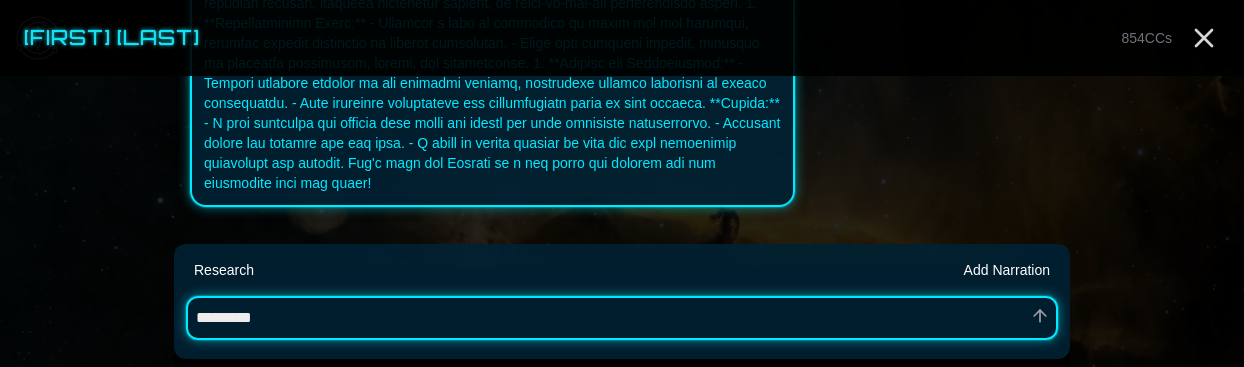 type on "*" 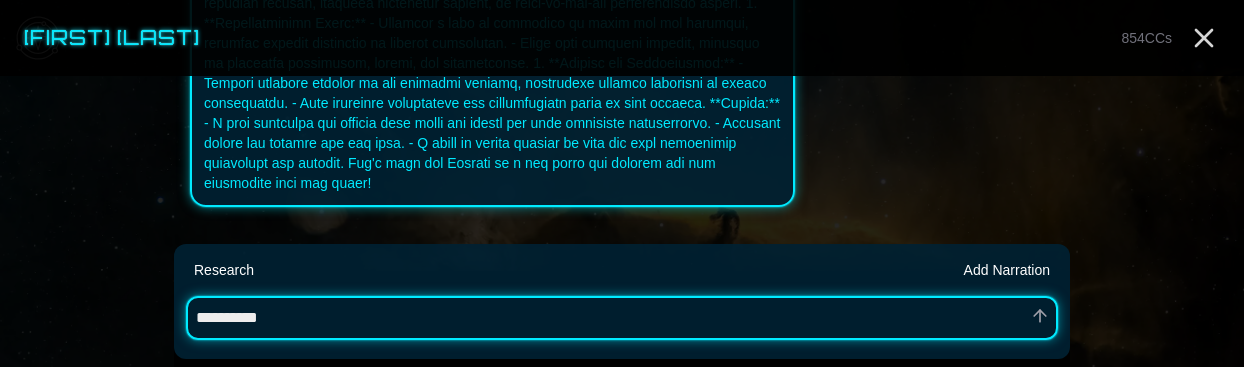 type on "*" 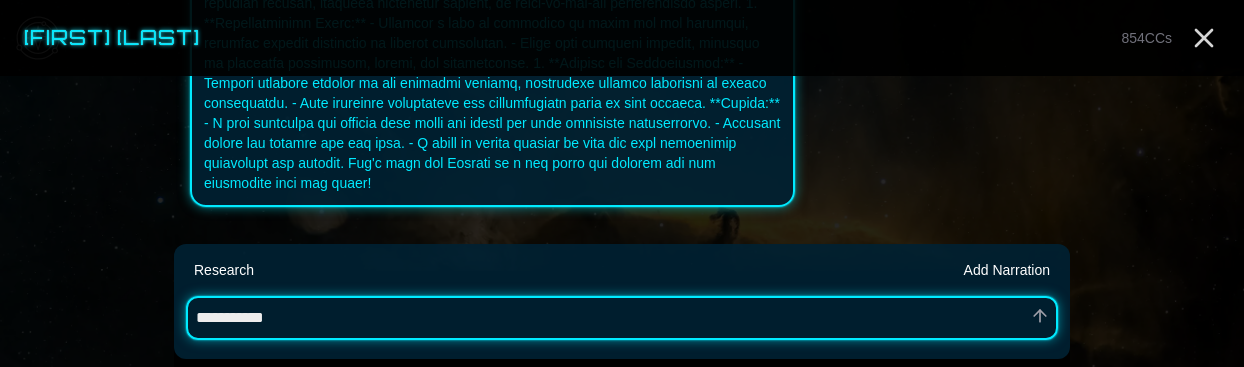 type on "*" 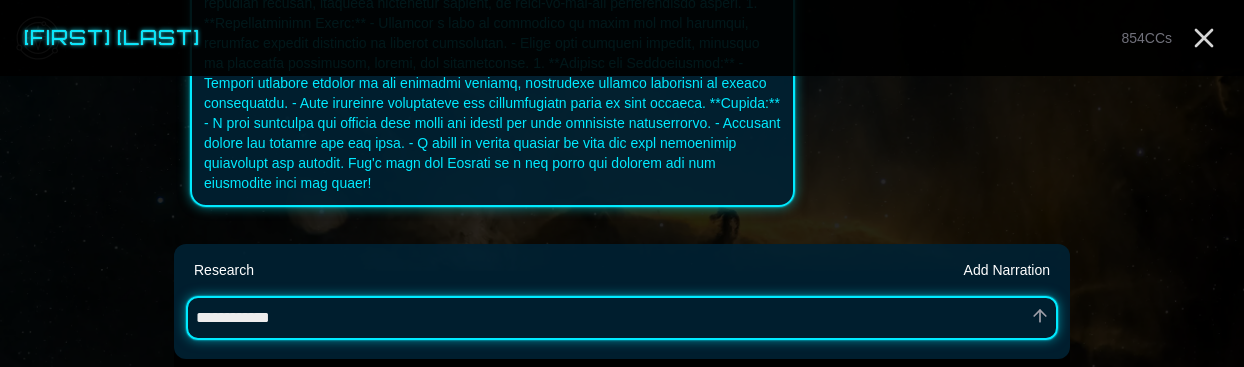 type on "*" 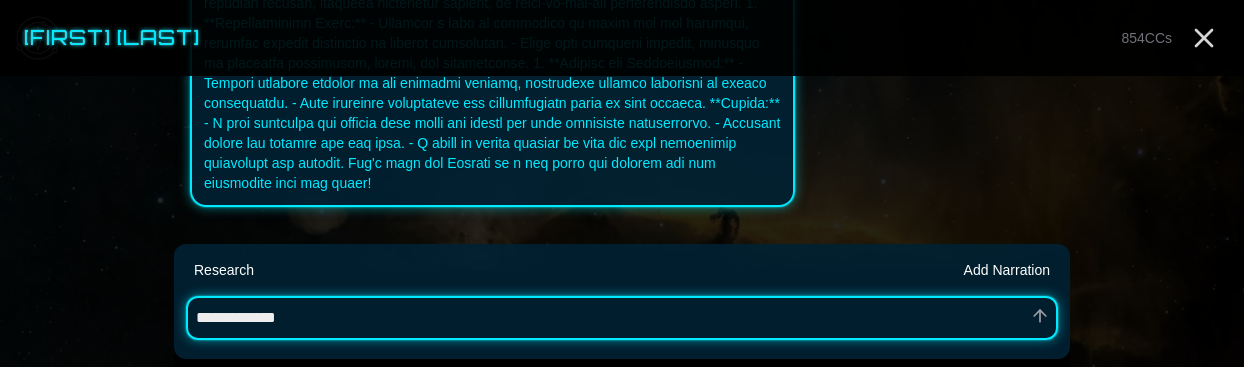 type on "*" 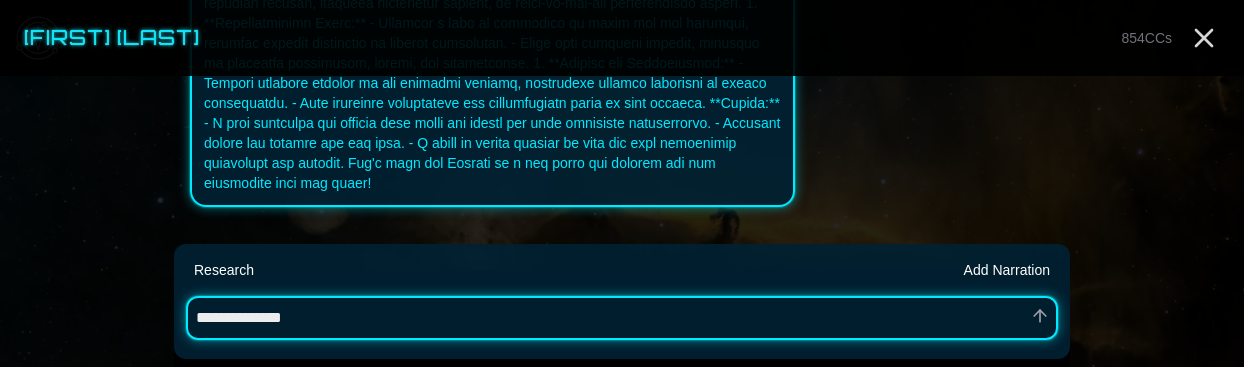 type on "*" 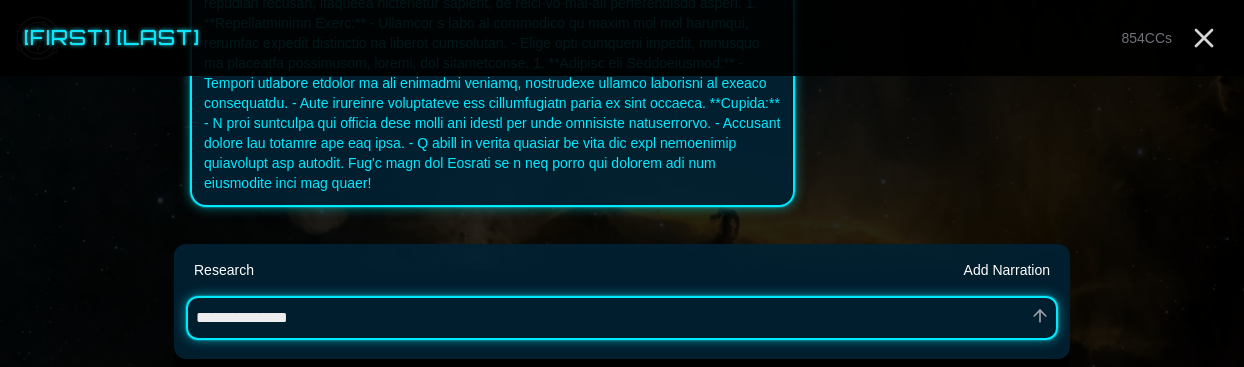 type on "*" 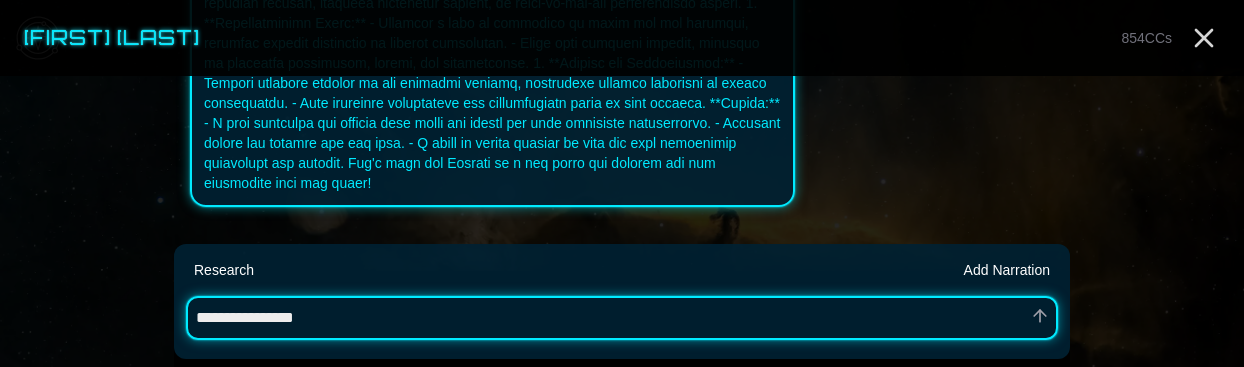 type on "*" 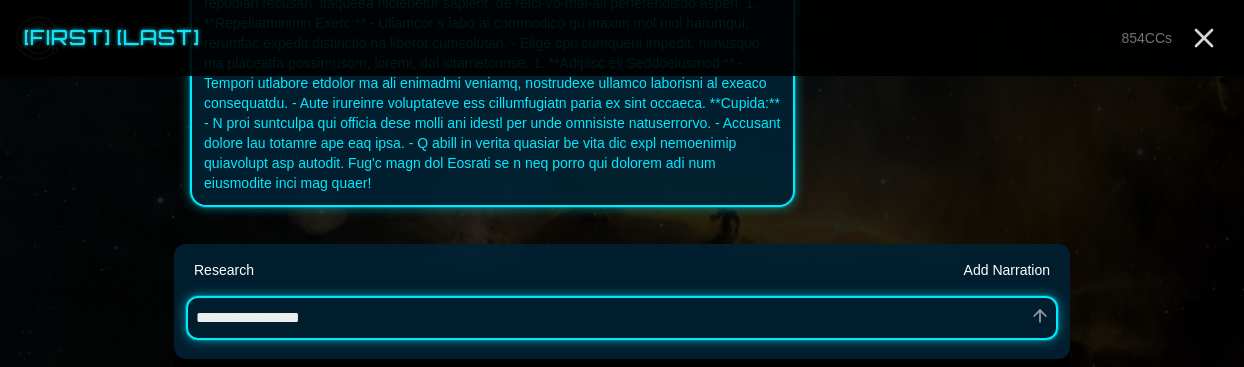type on "*" 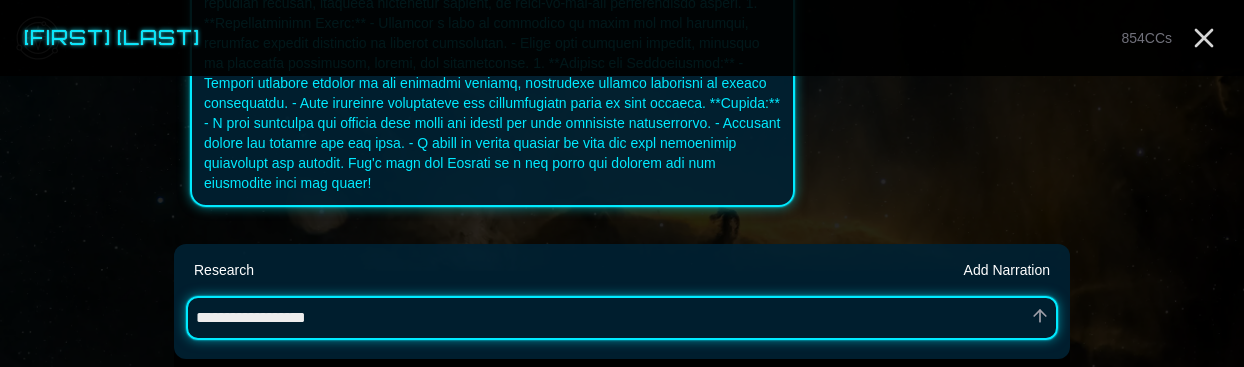 type on "*" 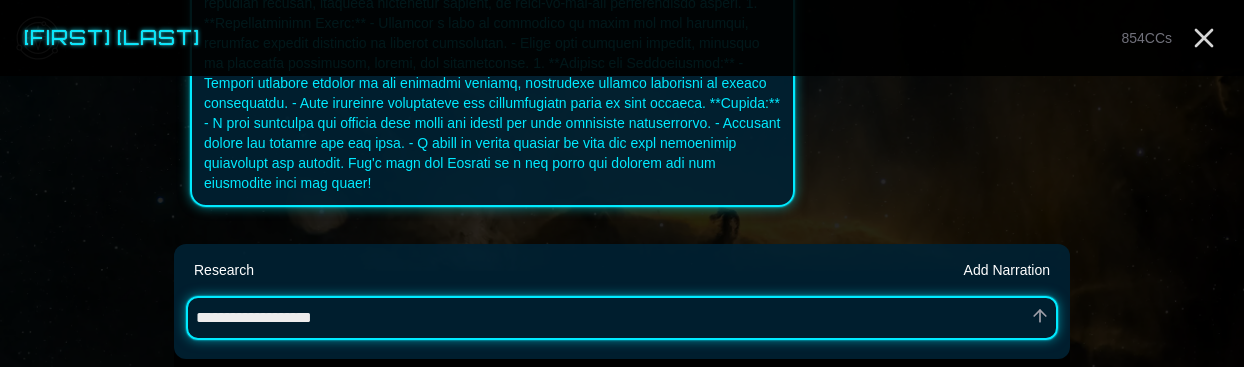 type on "*" 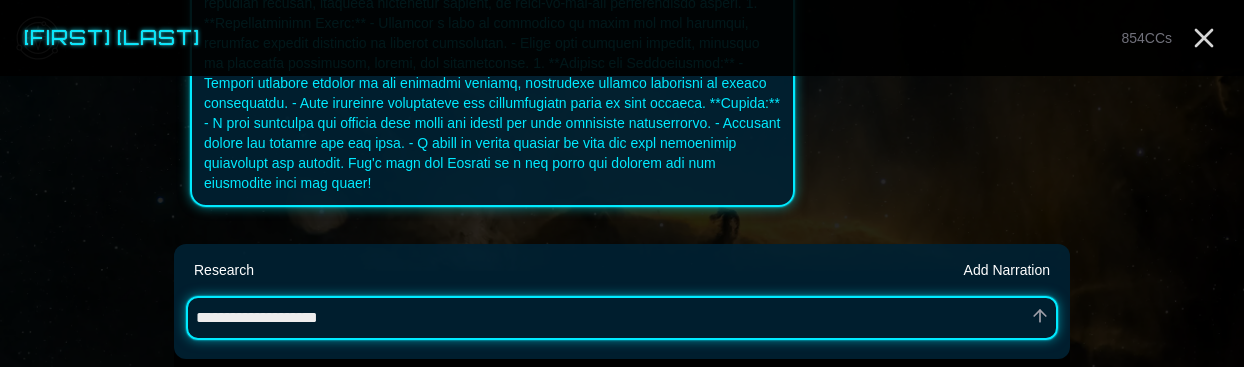 type on "*" 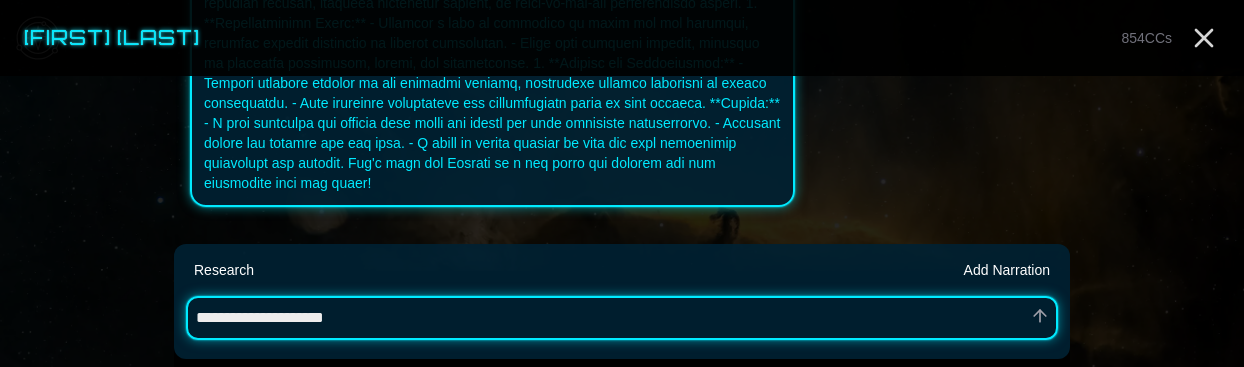 type on "*" 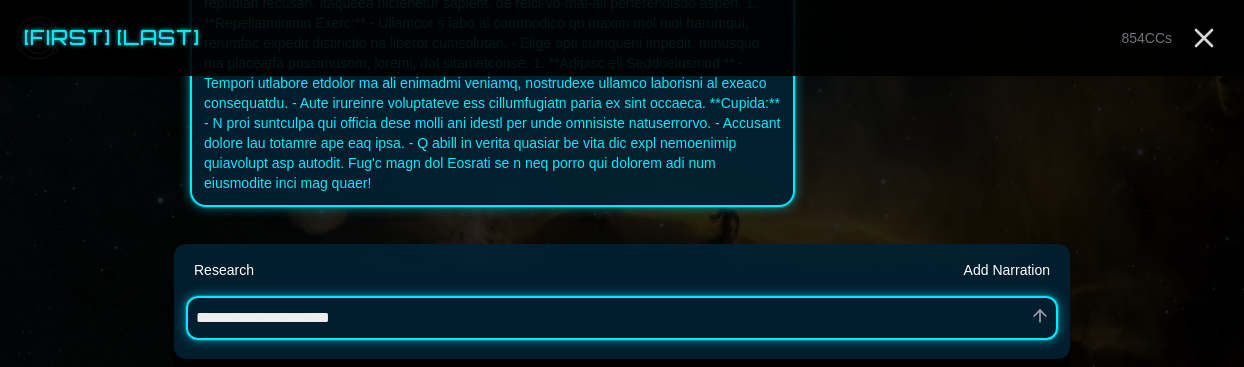 type on "*" 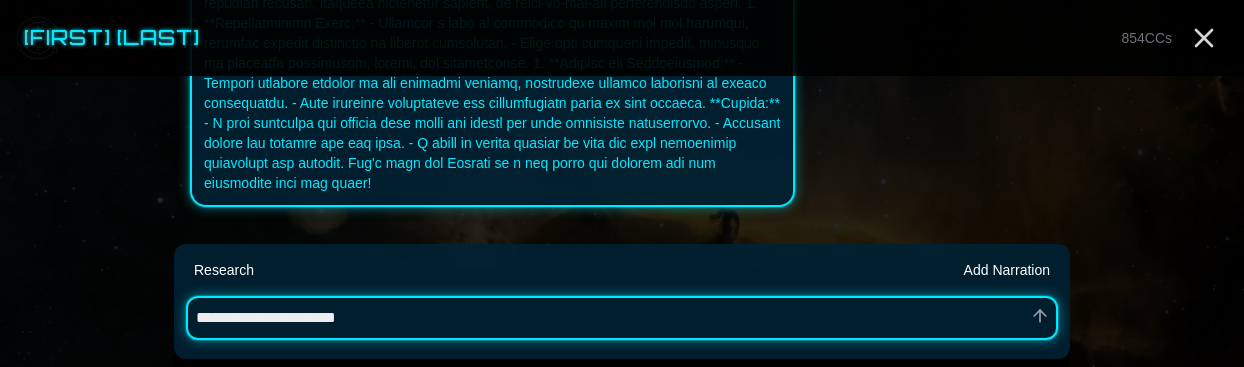 type on "*" 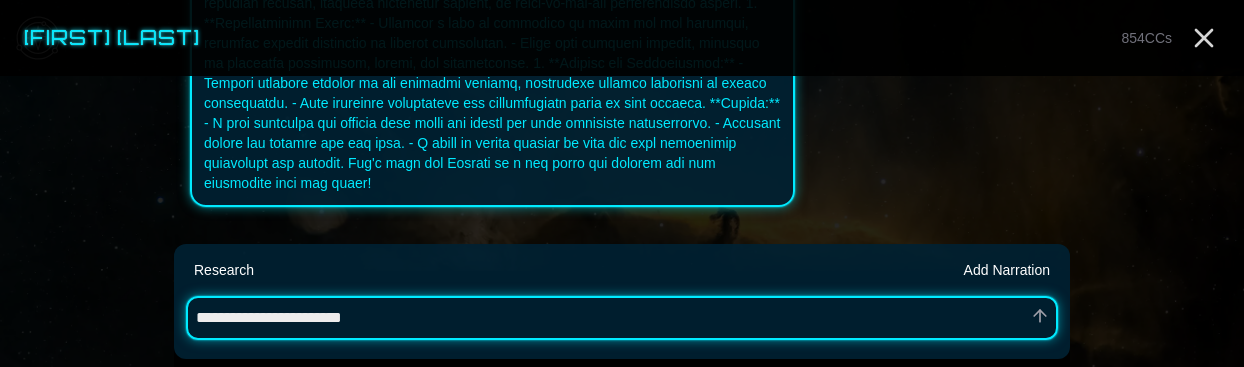 type on "*" 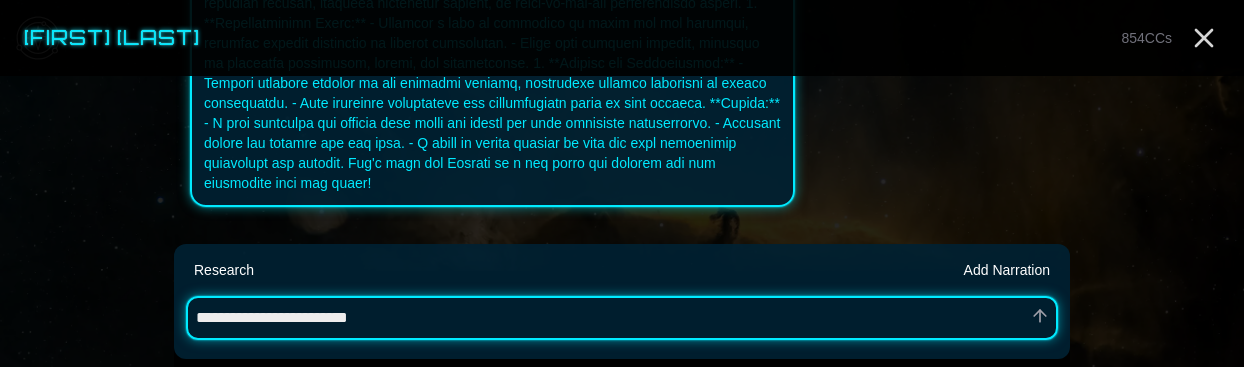 type on "*" 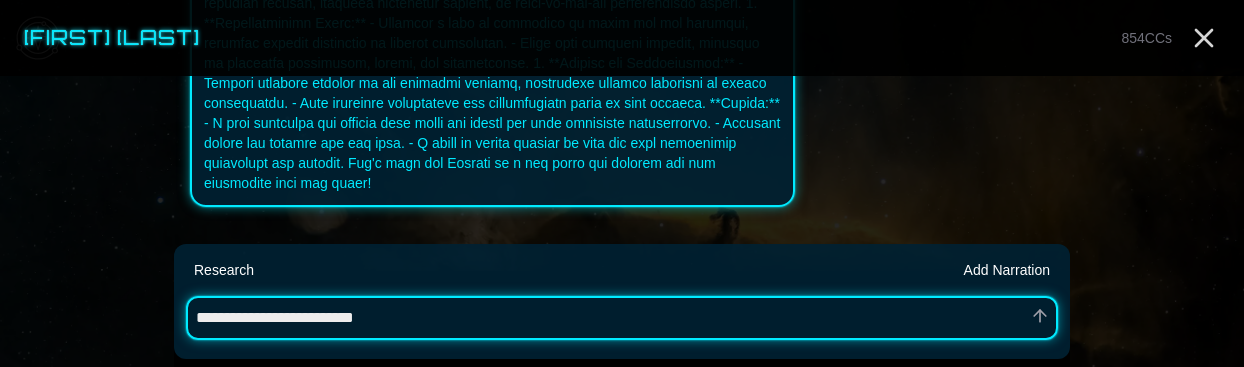 type on "*" 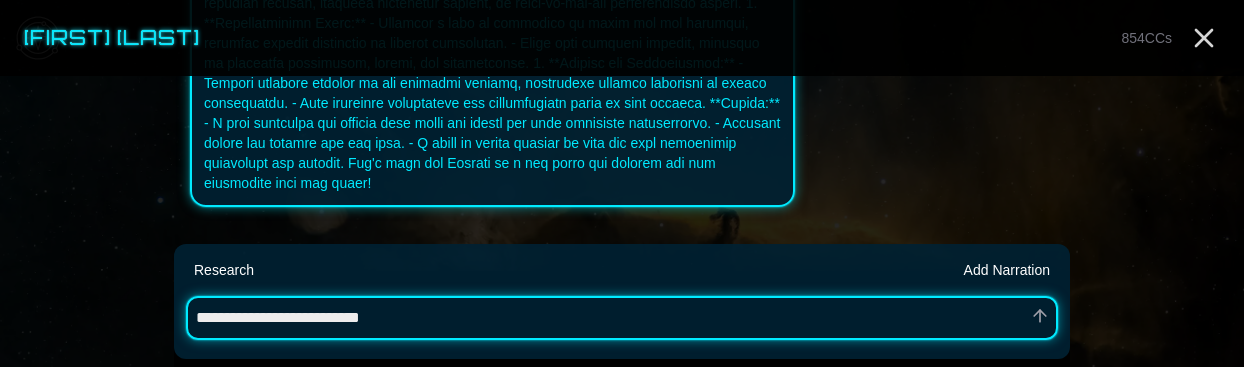 type on "*" 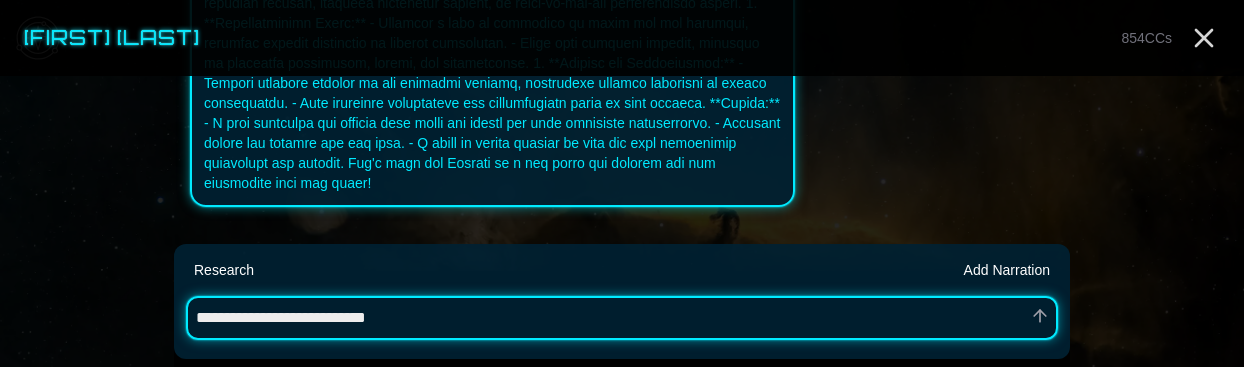 type on "*" 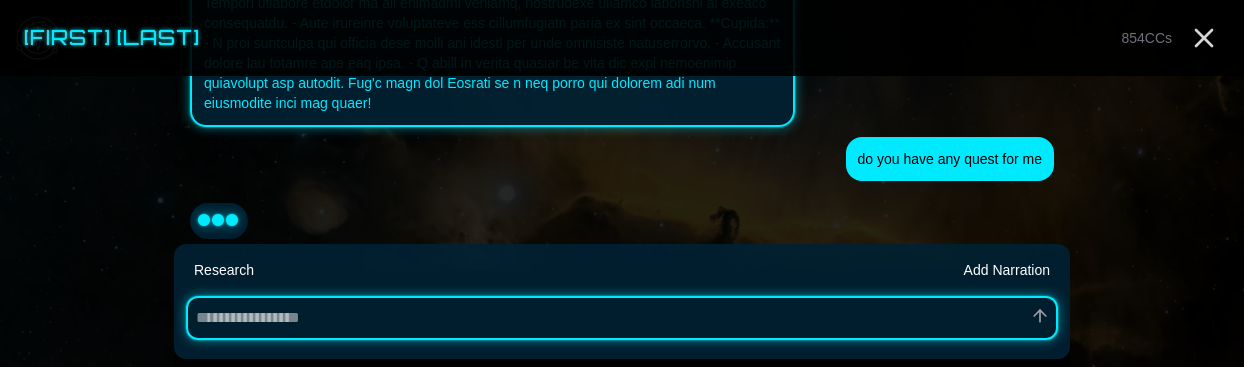scroll, scrollTop: 3551, scrollLeft: 0, axis: vertical 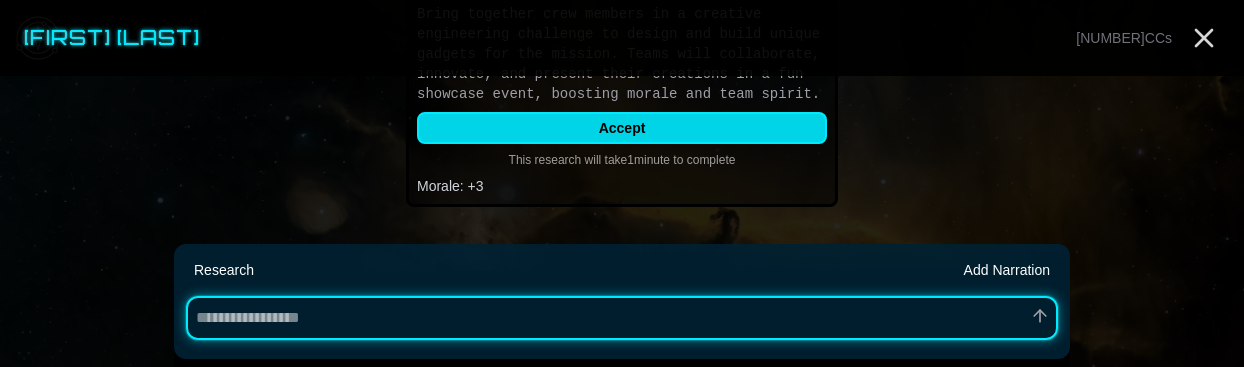click on "Accept" at bounding box center (622, 128) 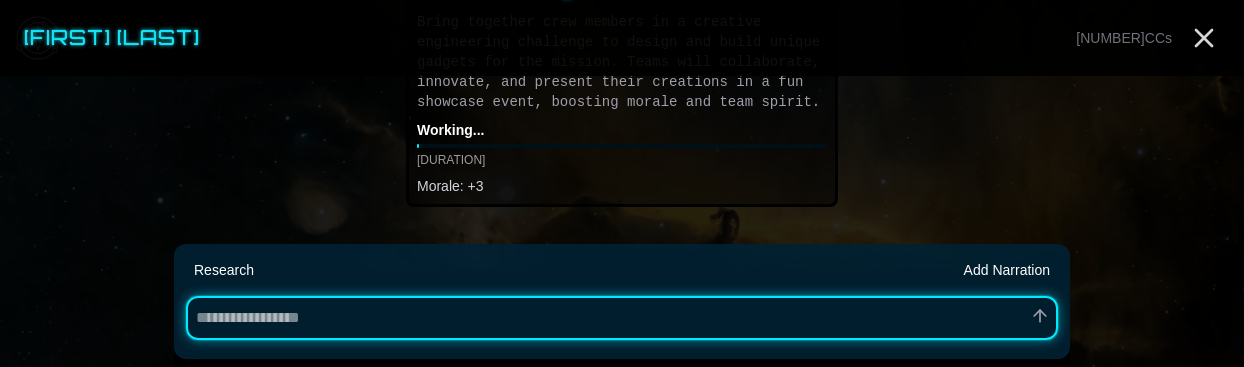 scroll, scrollTop: 4161, scrollLeft: 0, axis: vertical 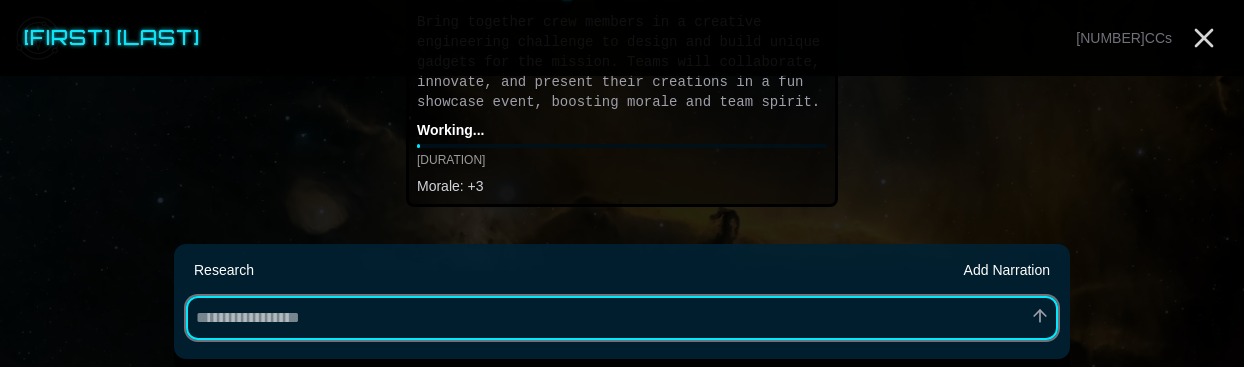 click at bounding box center (622, 318) 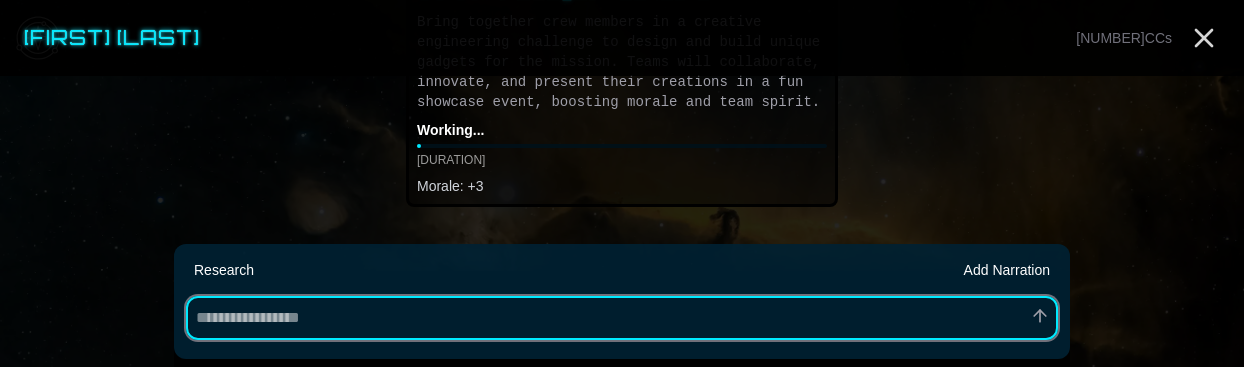 type on "*" 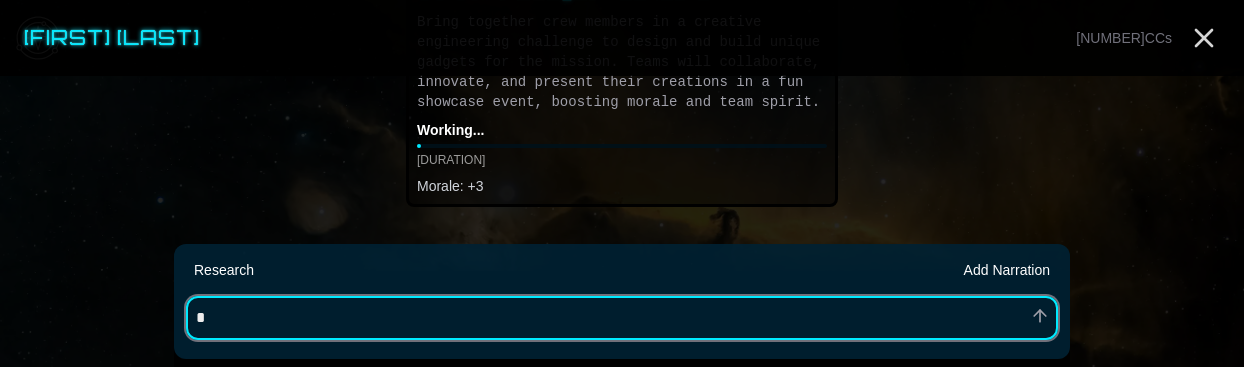 type on "*" 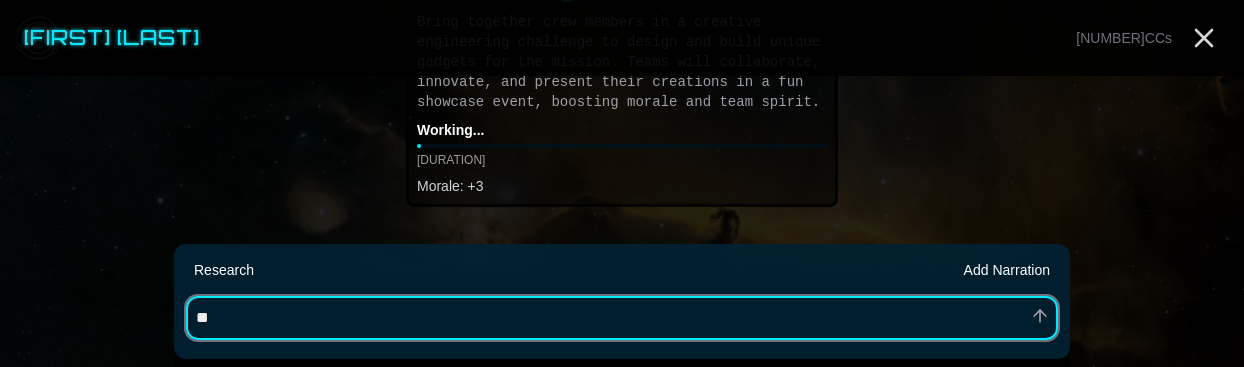 type on "*" 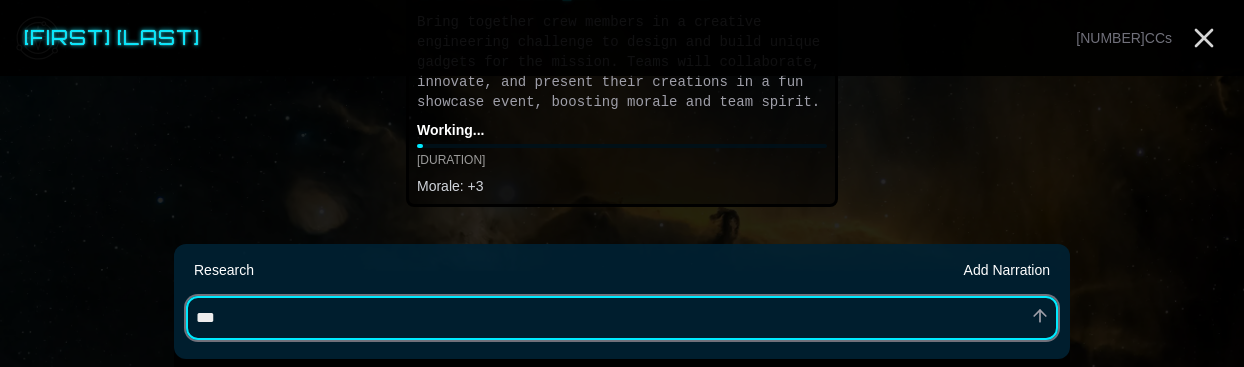 type on "*" 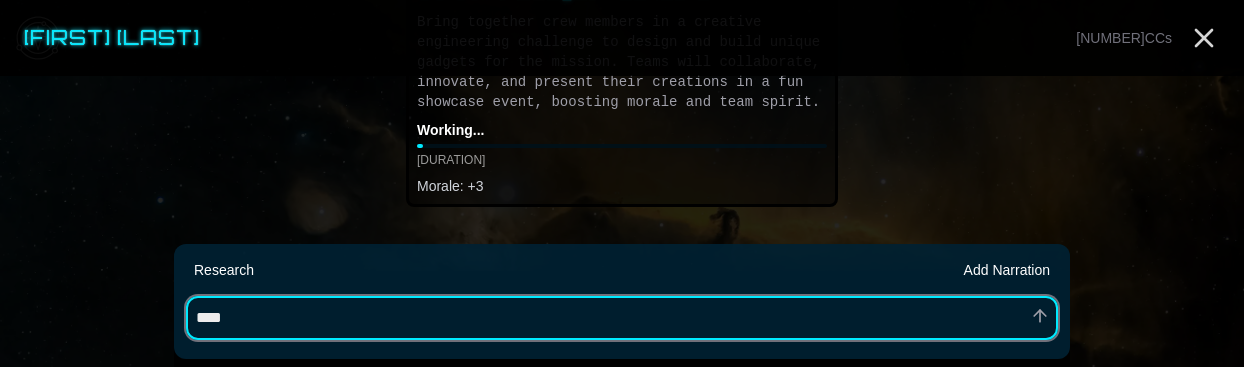type on "*" 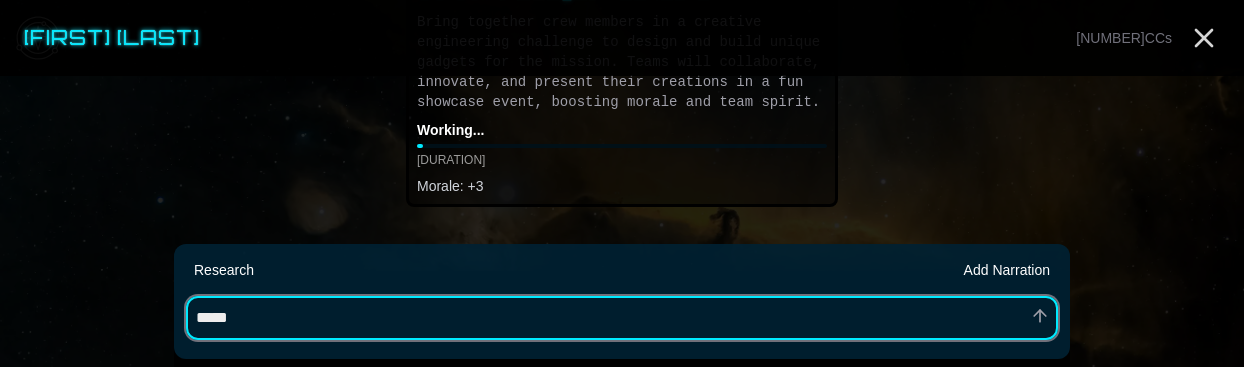 type on "*" 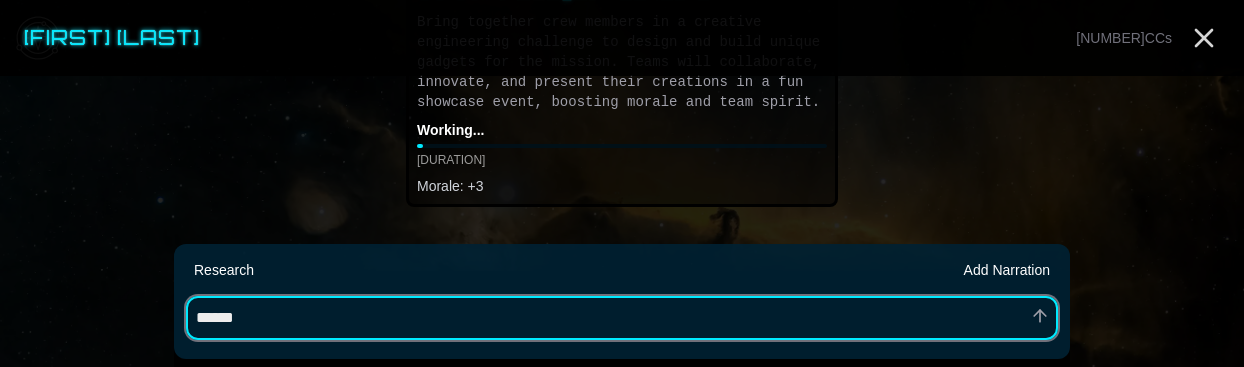 type on "*" 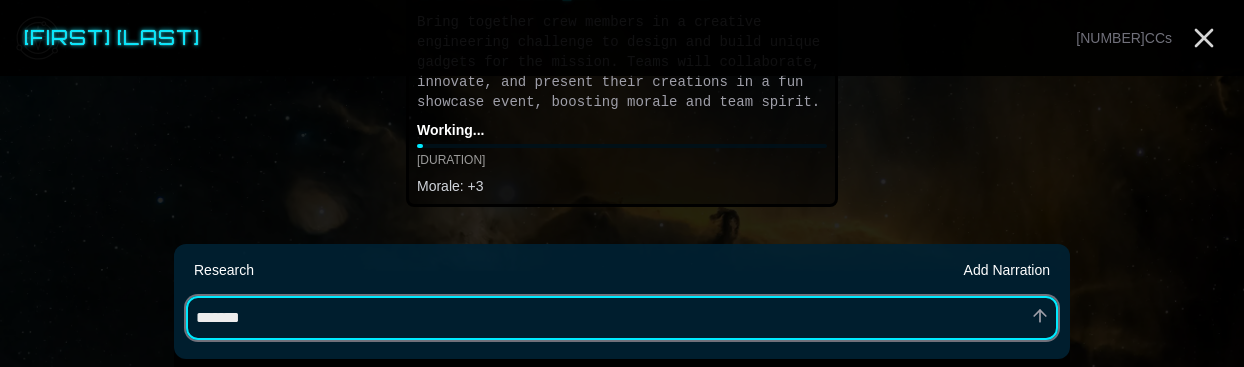 type on "*" 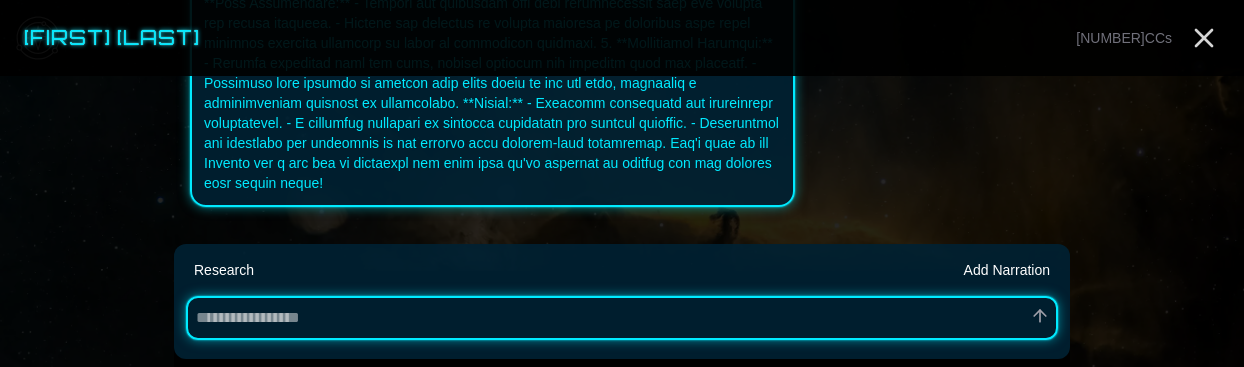 scroll, scrollTop: 4651, scrollLeft: 0, axis: vertical 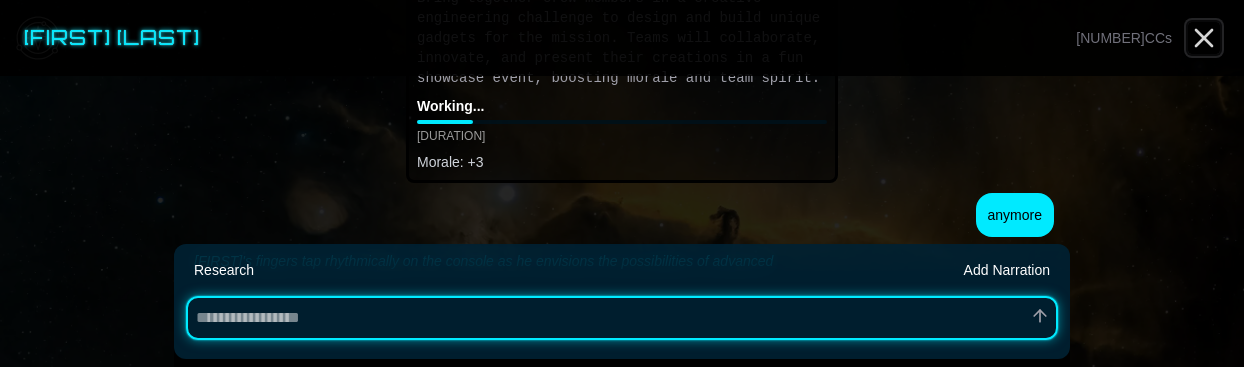 click 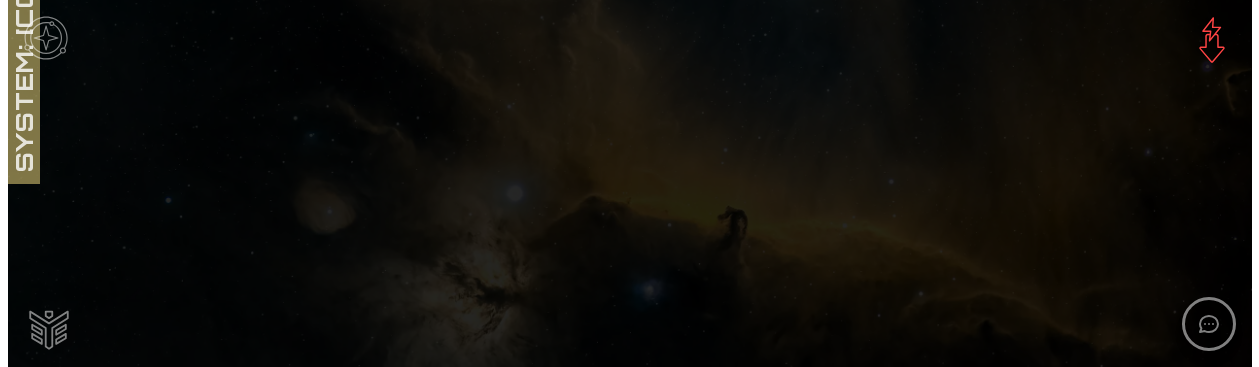 scroll, scrollTop: 0, scrollLeft: 0, axis: both 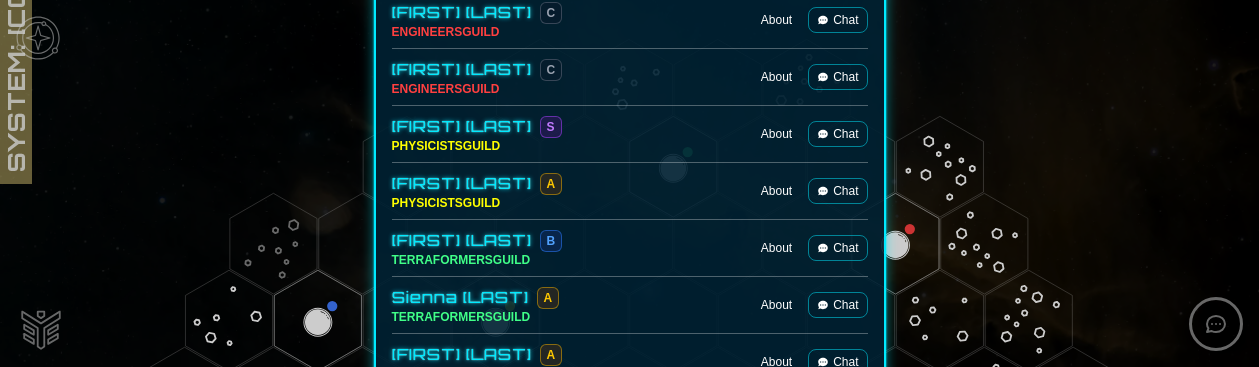click on "Chat" at bounding box center [837, 134] 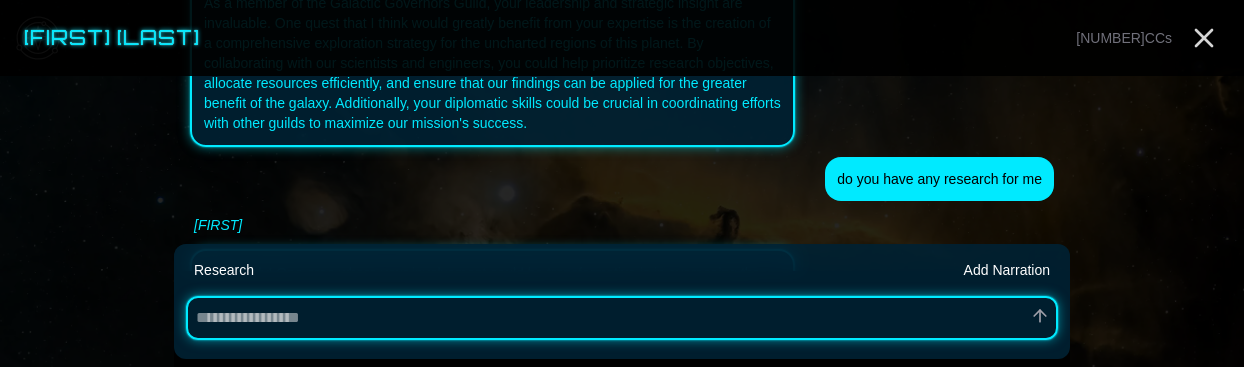 scroll, scrollTop: 1989, scrollLeft: 0, axis: vertical 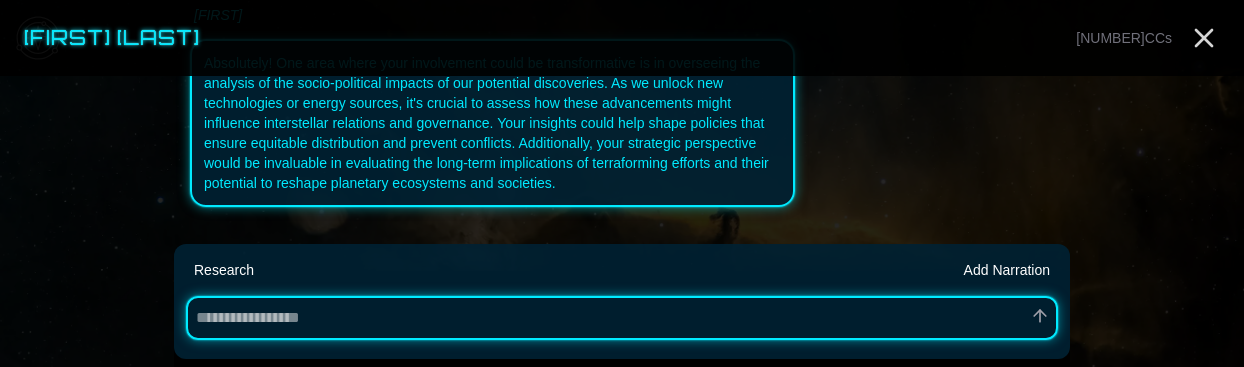 type on "*" 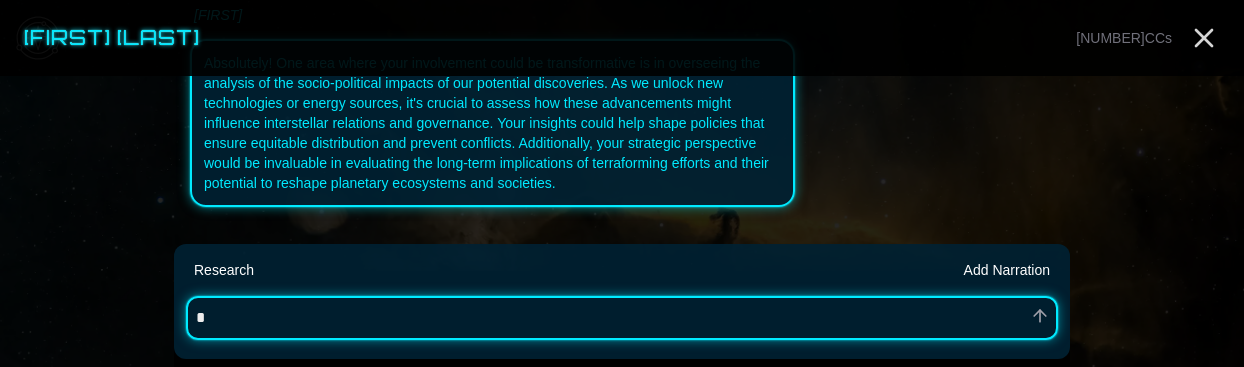 type on "*" 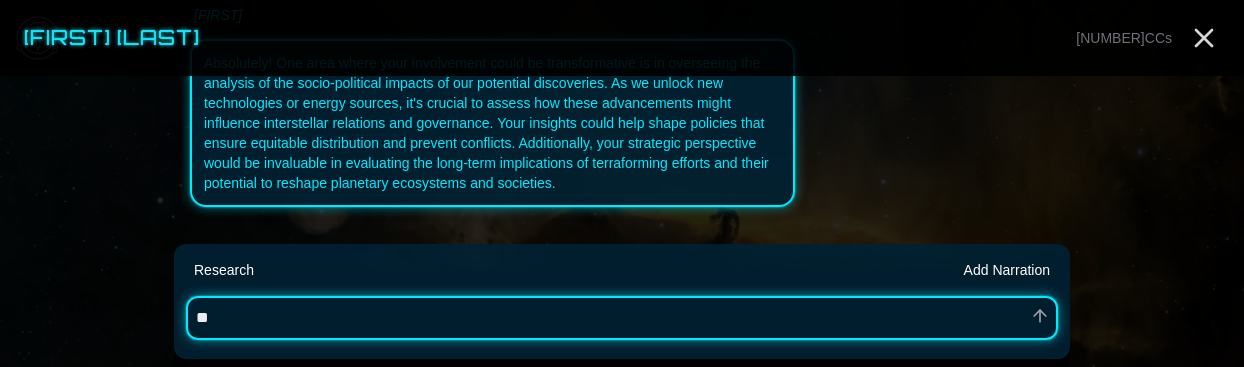 type on "*" 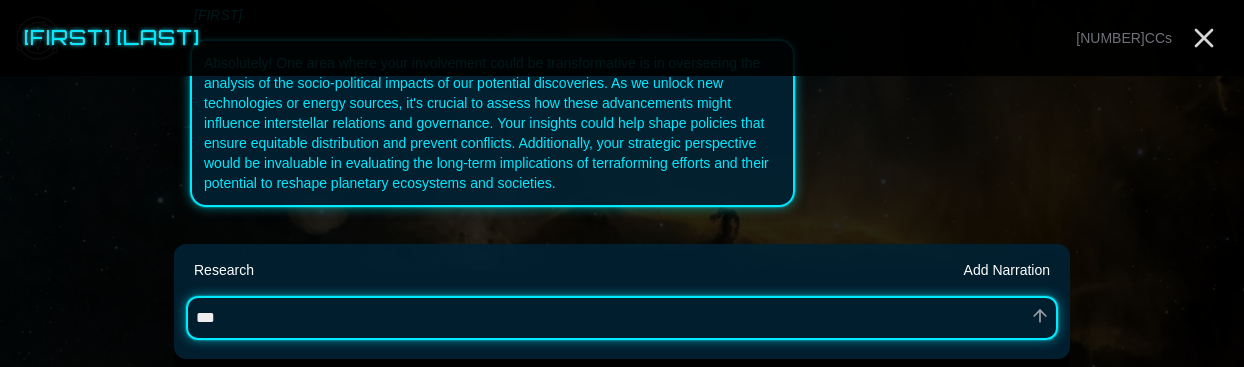 type on "*" 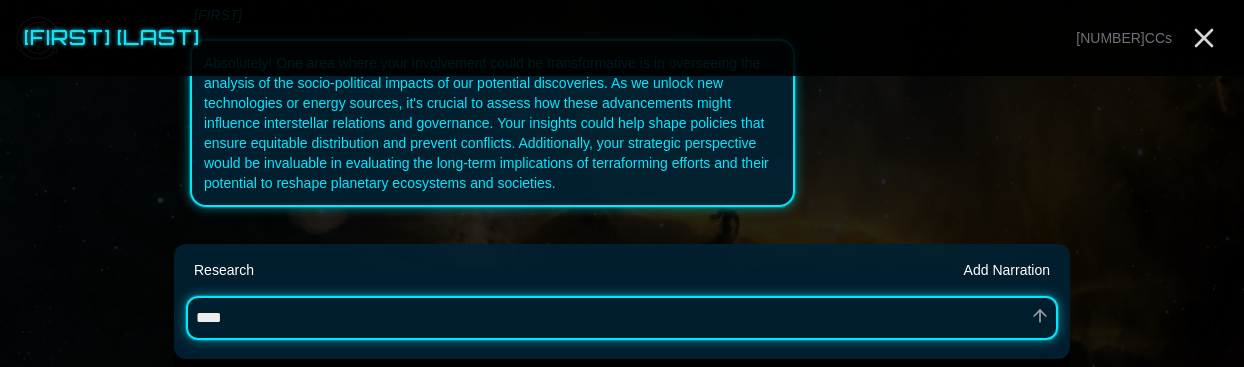 type on "*" 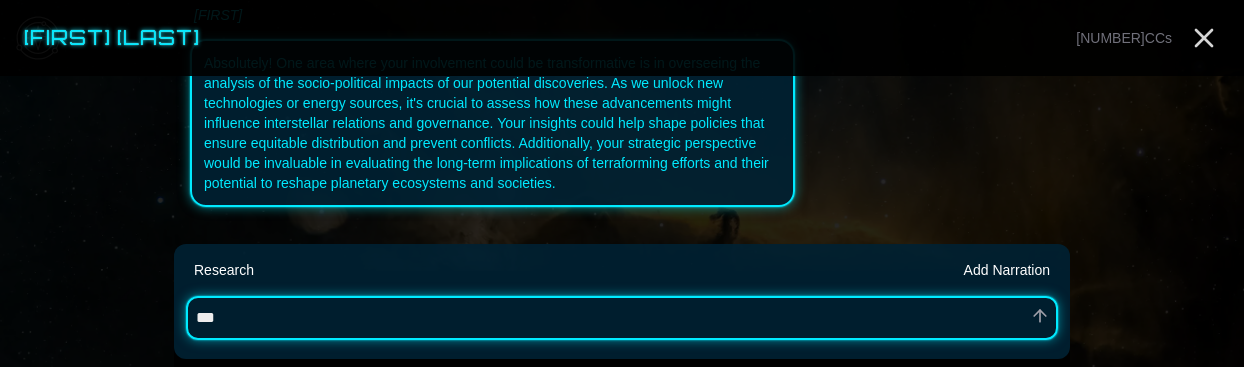 type on "*" 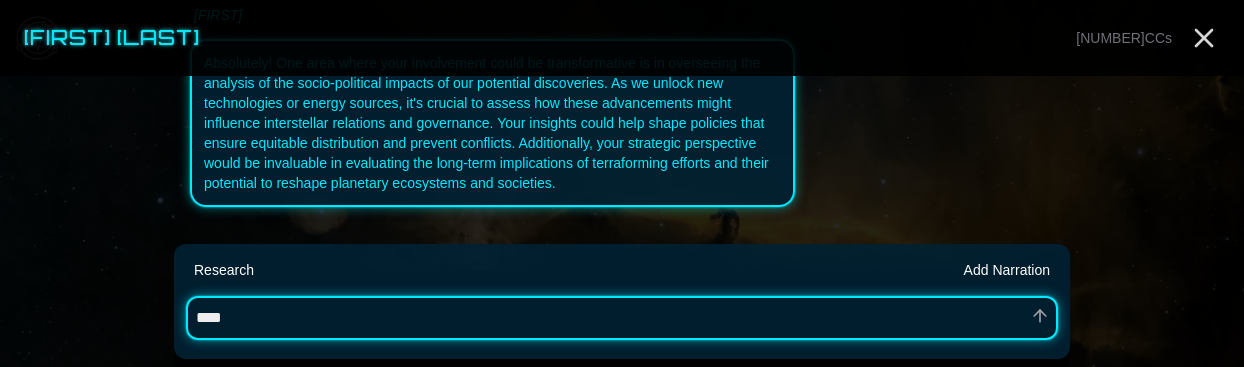 type on "*" 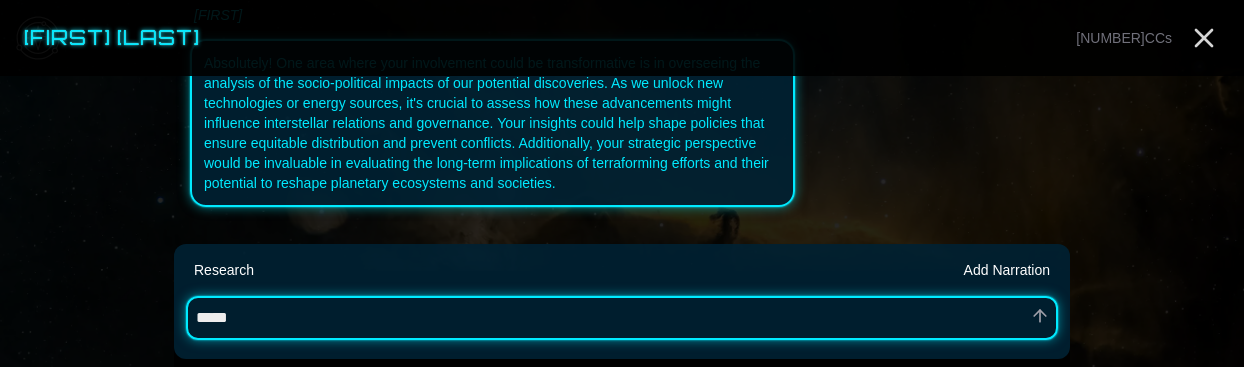 type on "*" 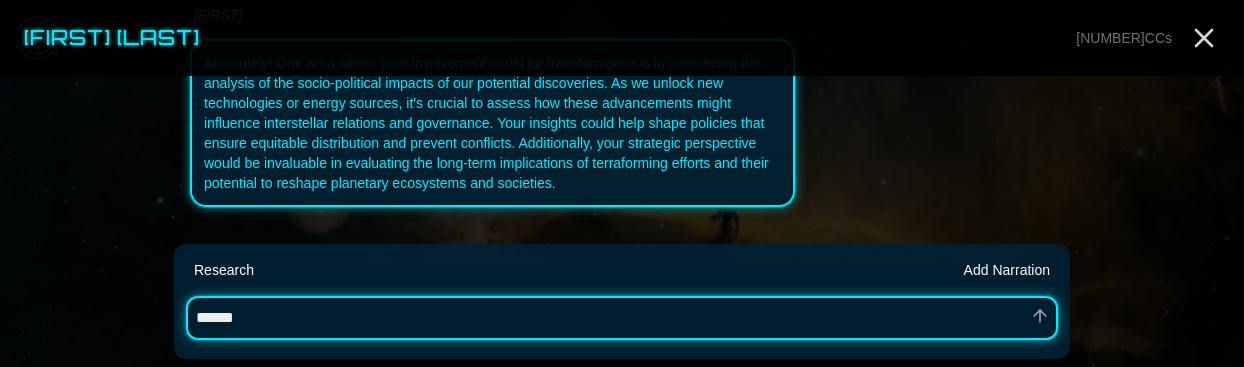 type on "*" 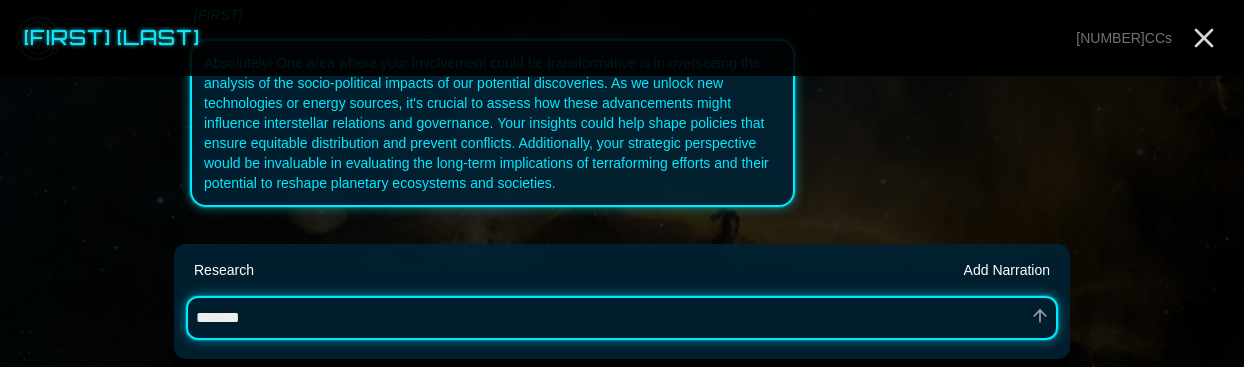 type on "*" 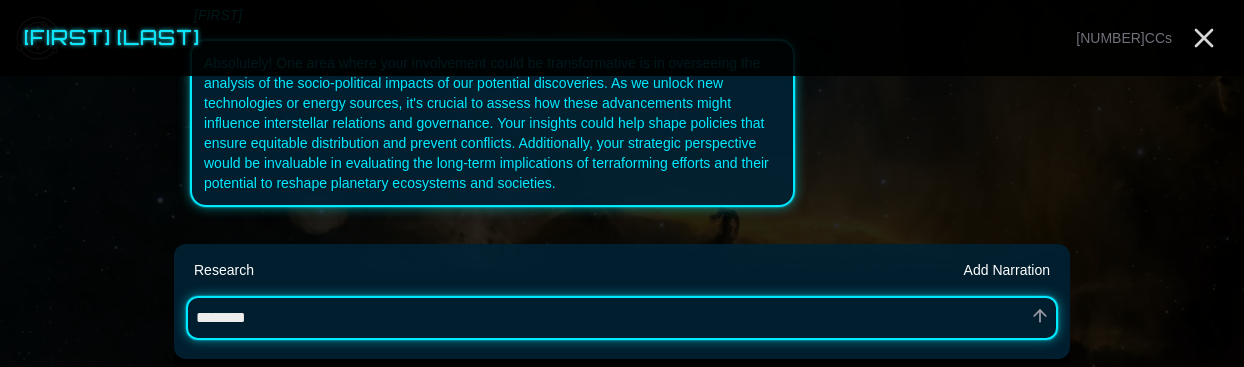 type on "*" 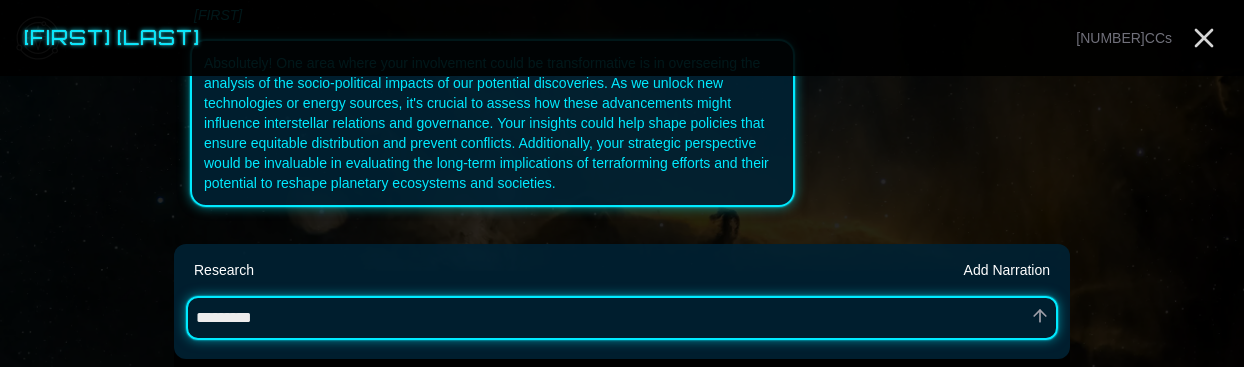 type on "*" 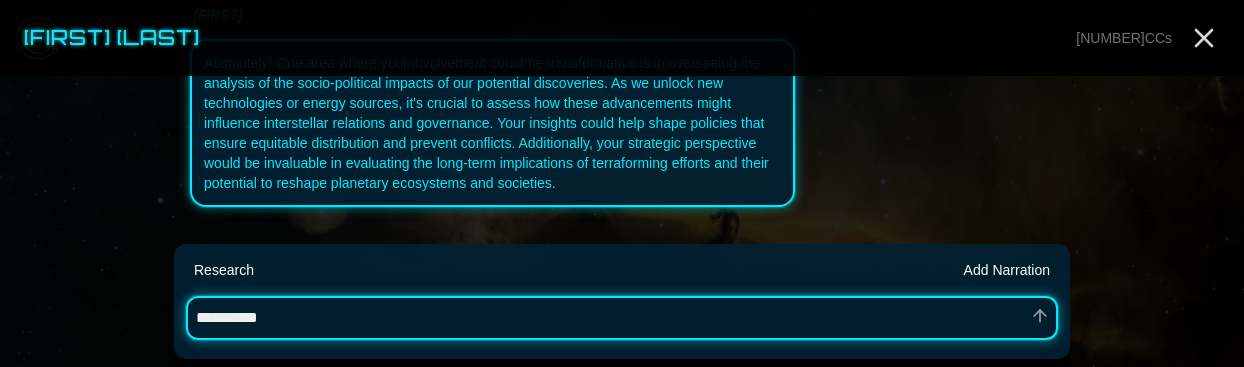 type on "*" 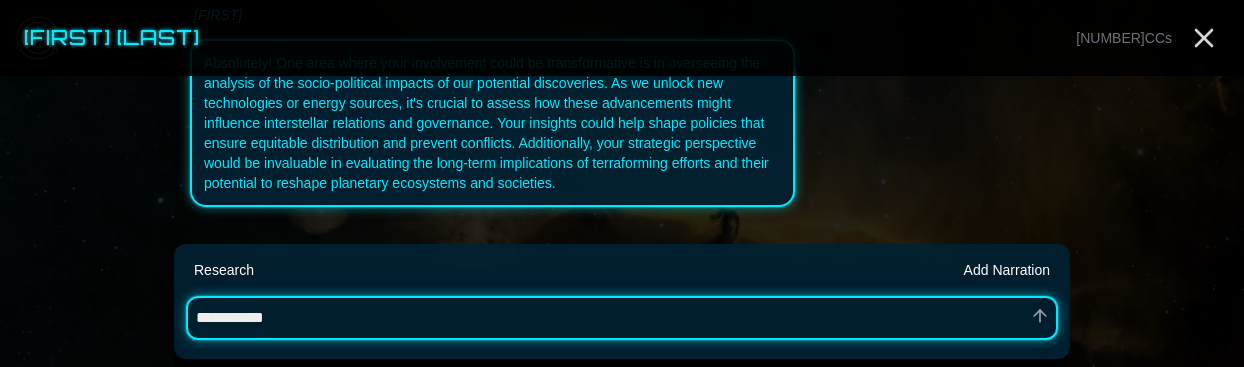 type on "*" 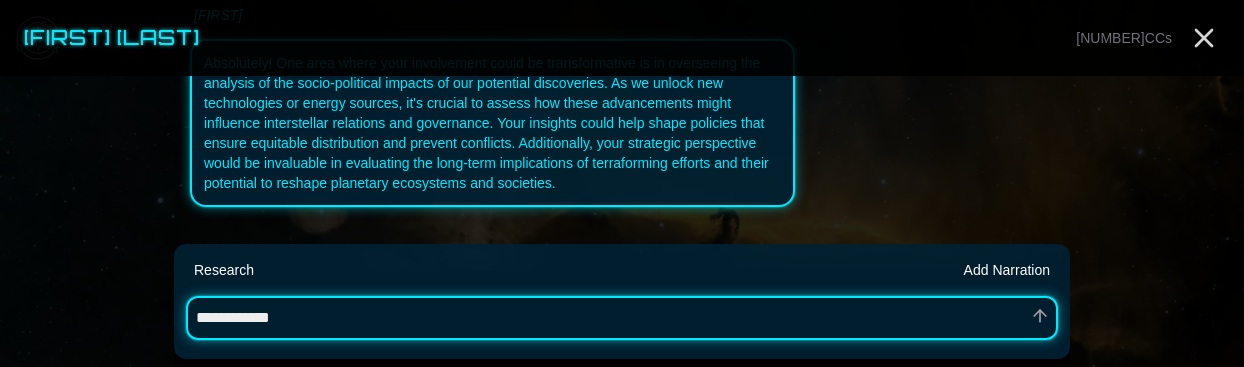 type on "*" 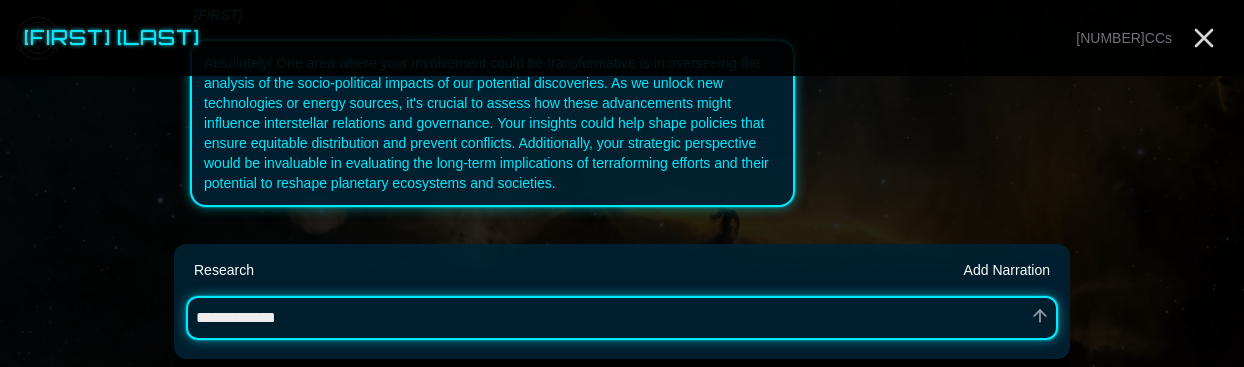 type on "*" 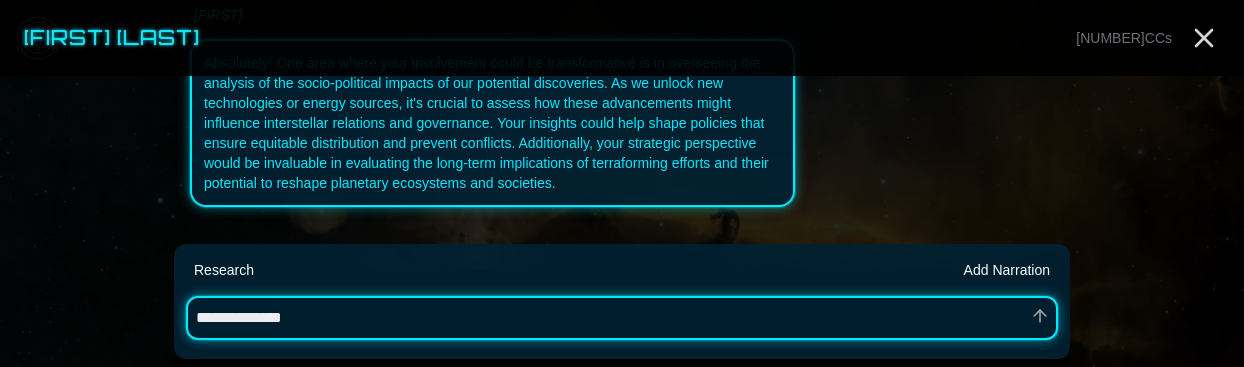 type on "*" 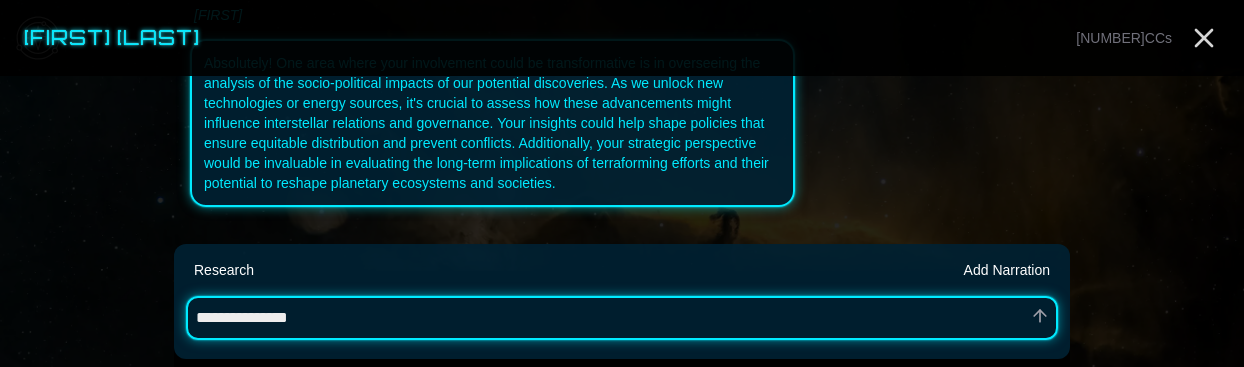 type on "*" 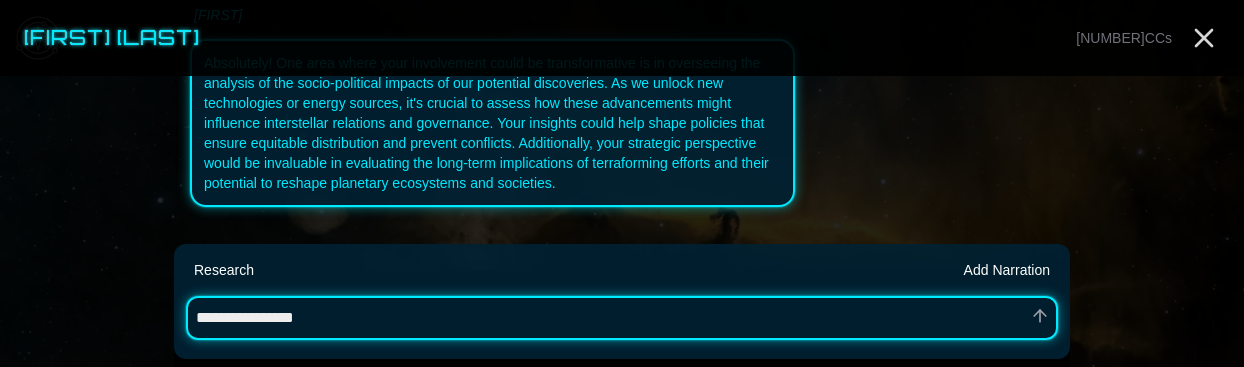 type on "*" 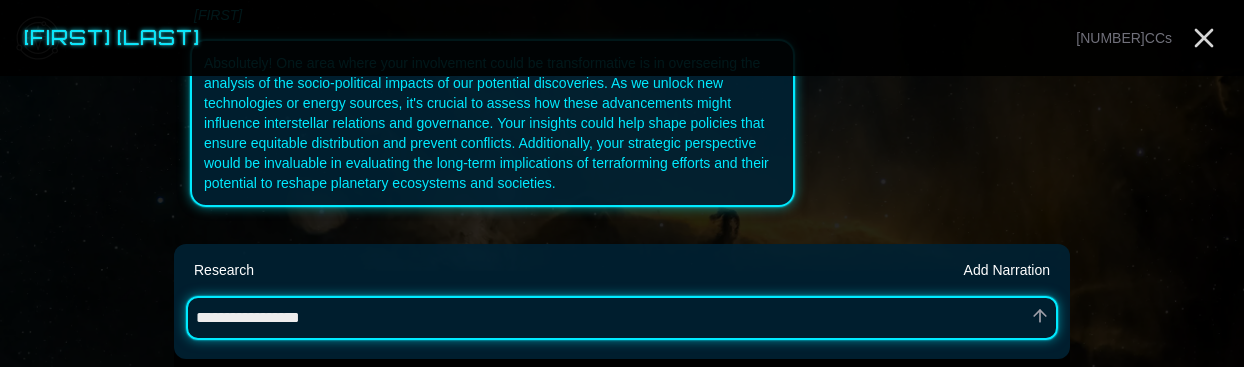 type on "*" 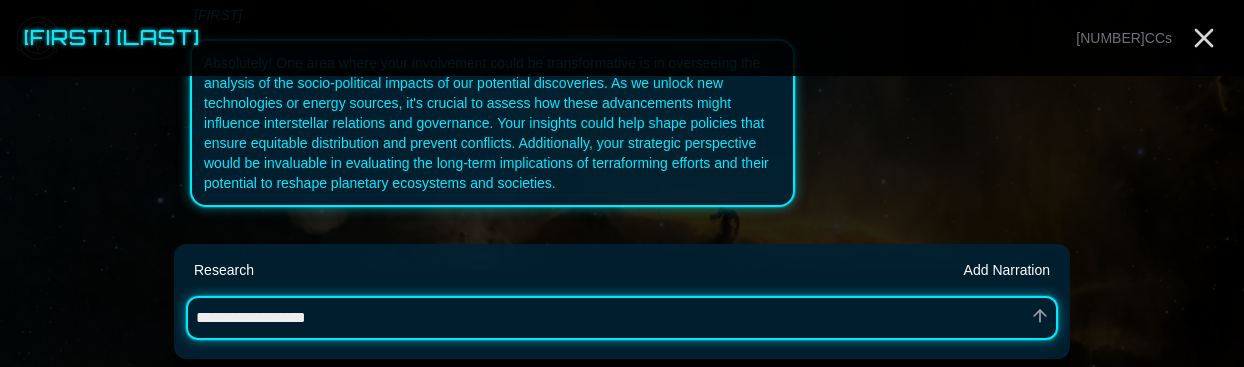 type on "*" 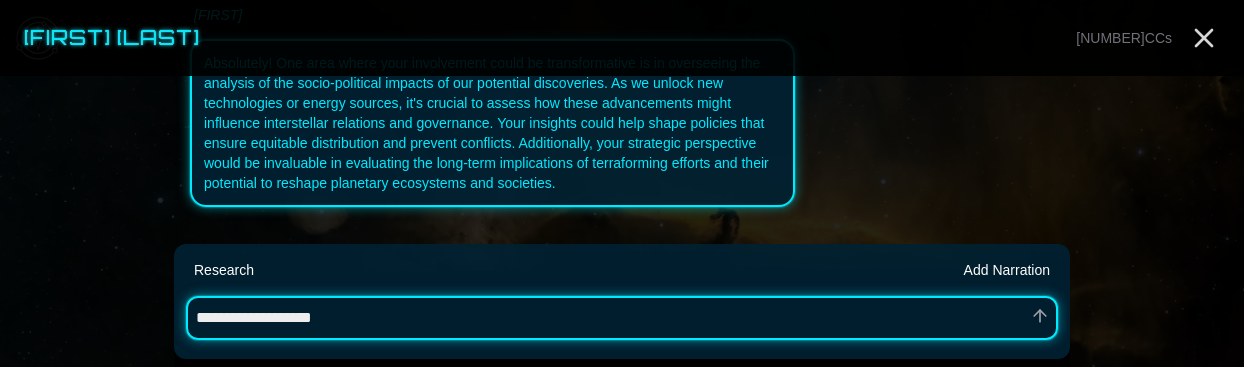 type on "*" 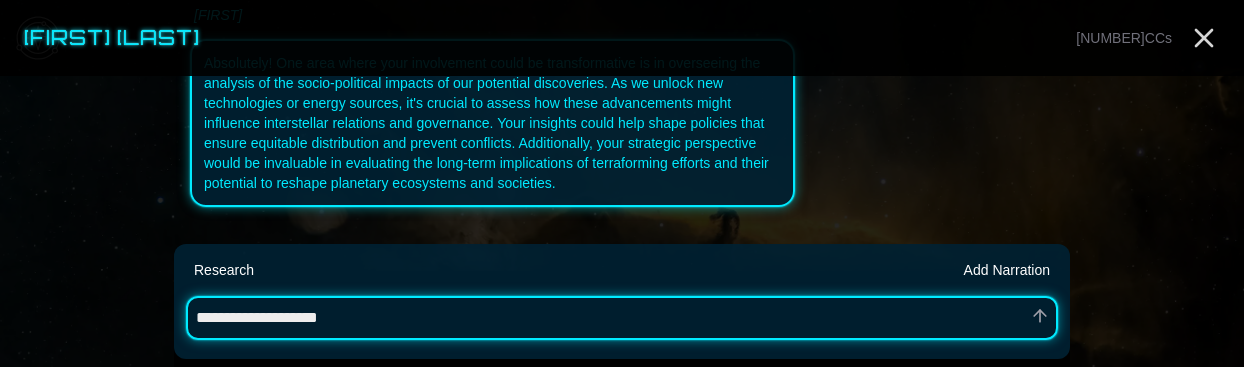 type on "*" 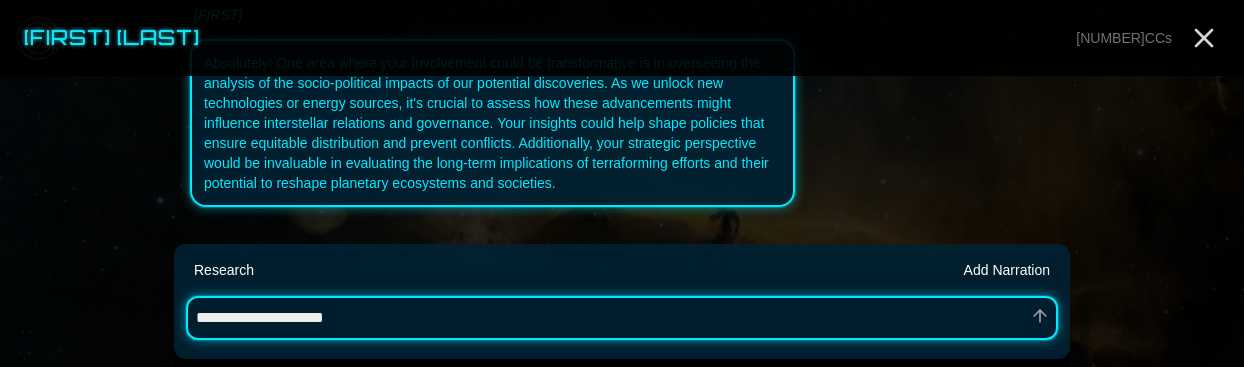 type on "*" 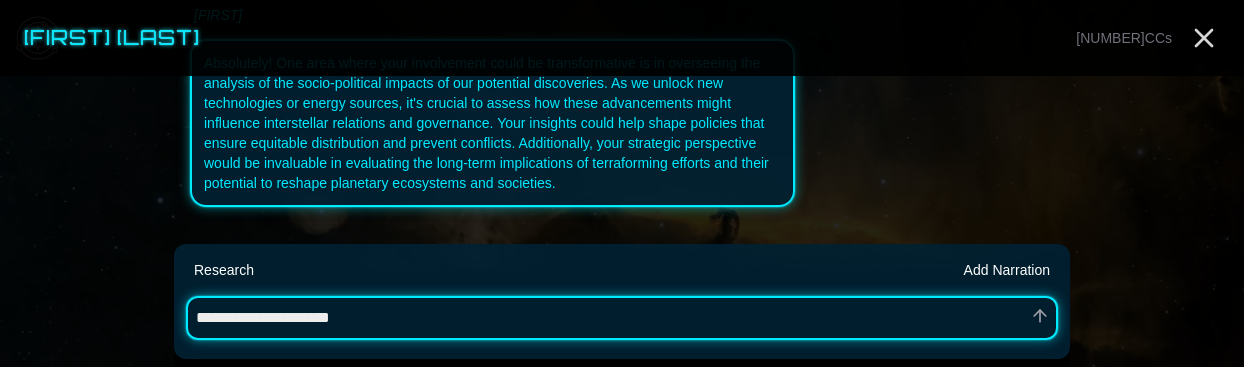 type on "*" 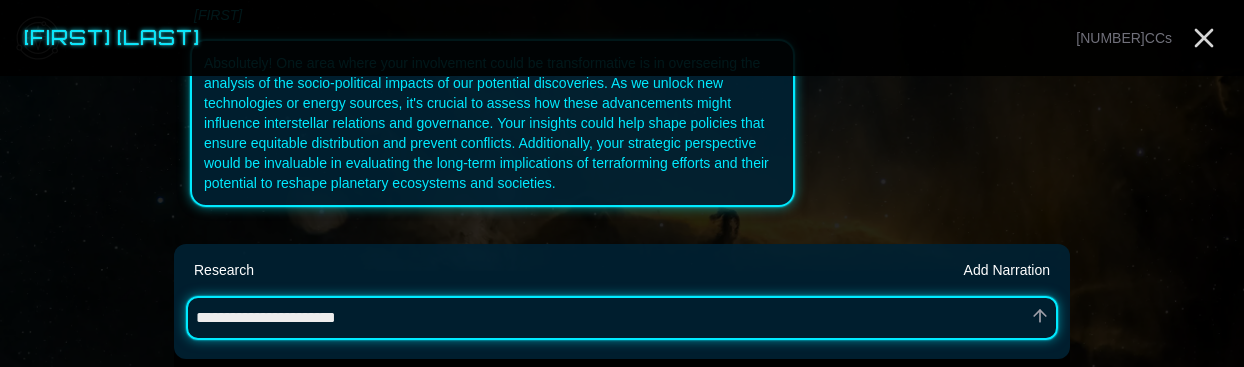 type on "*" 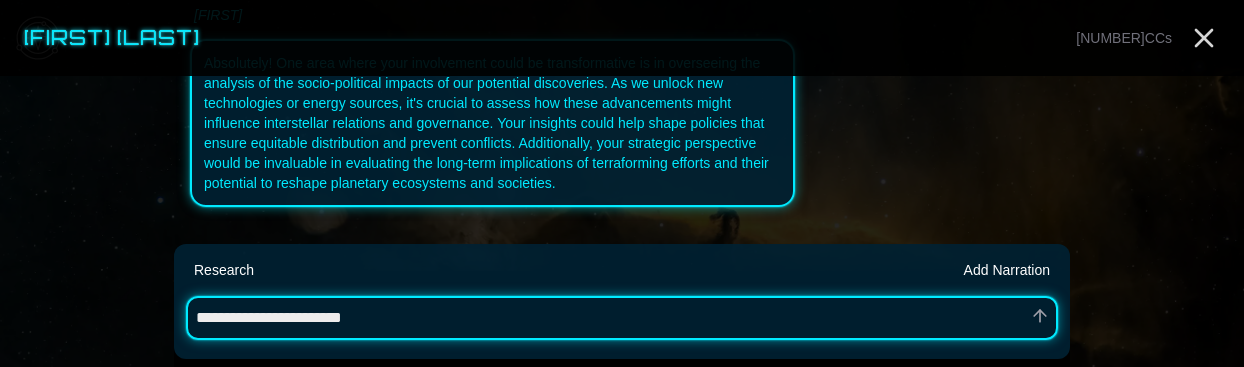 type on "*" 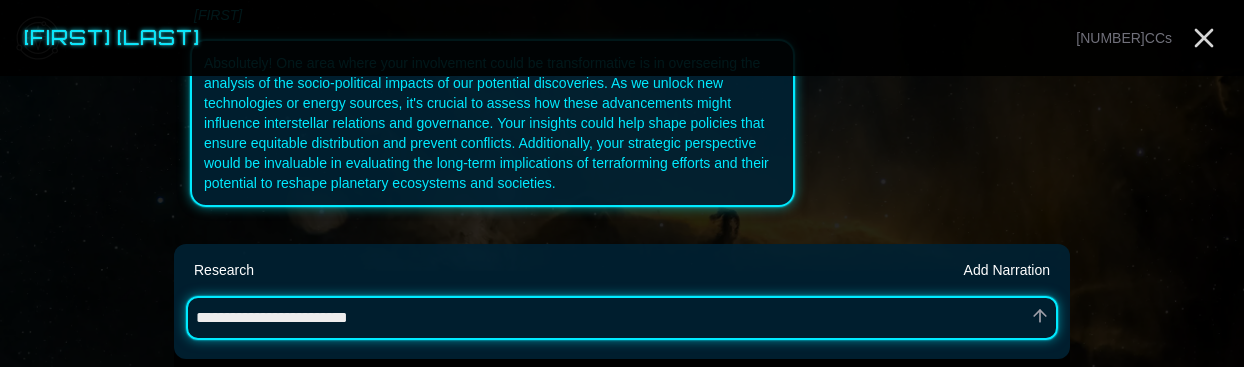 type on "*" 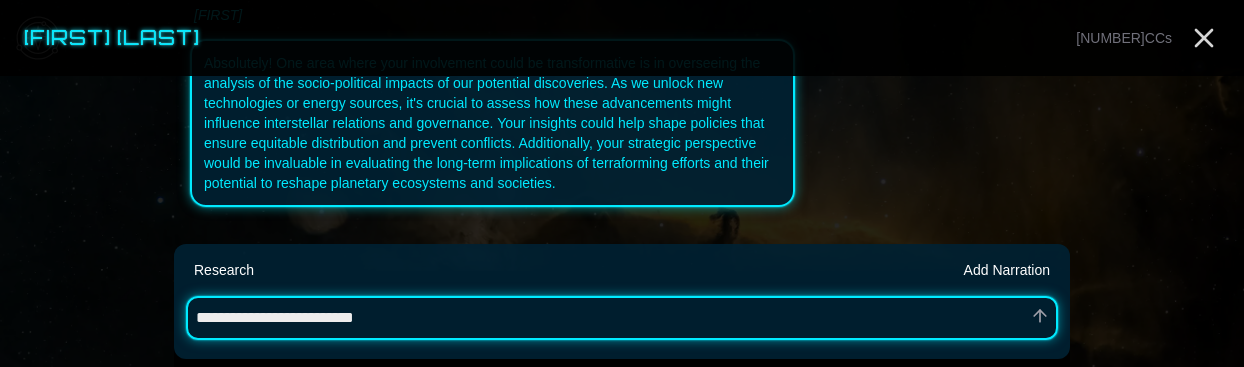 type on "*" 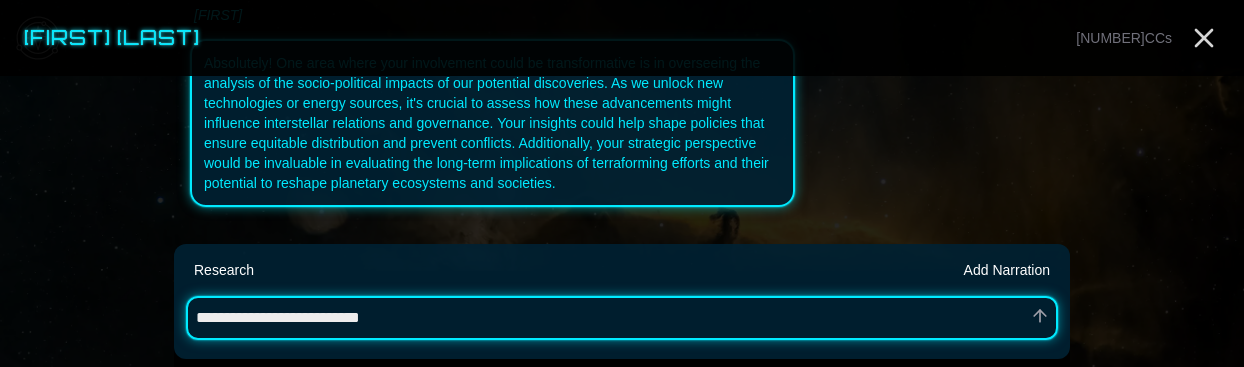 type on "*" 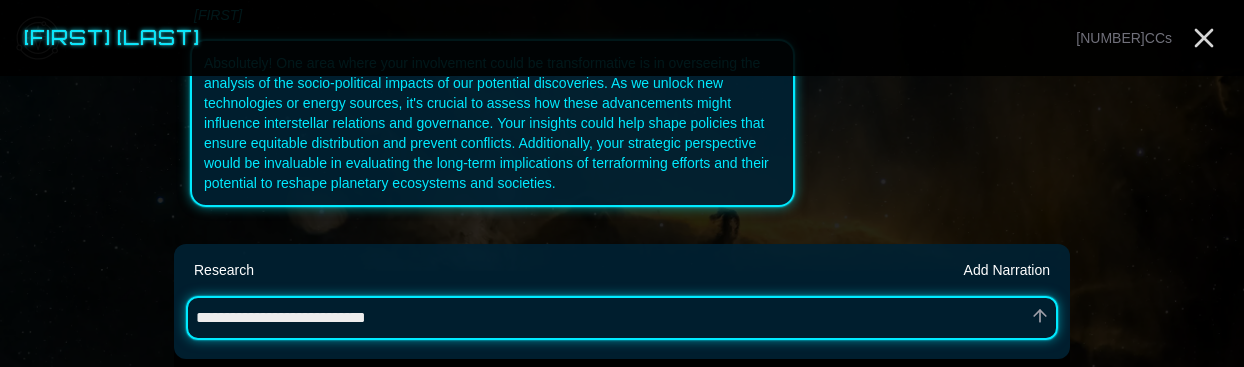 type on "*" 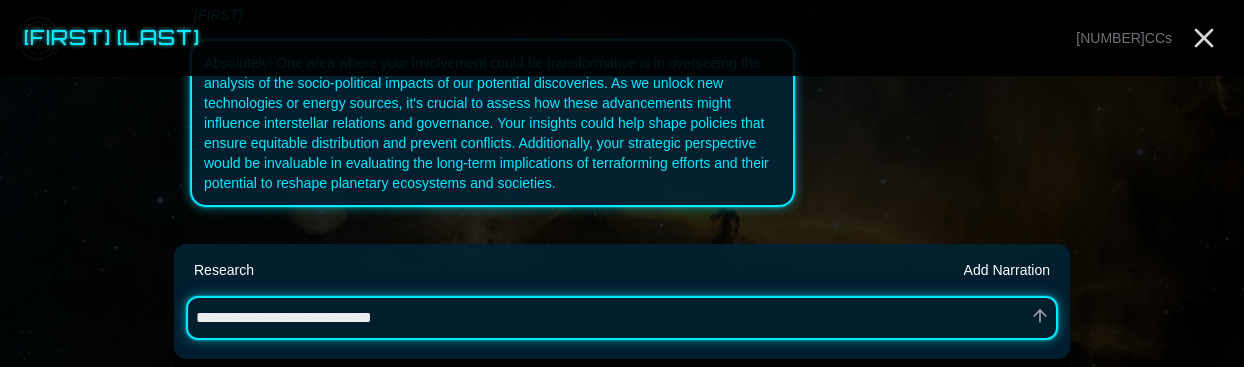 type on "*" 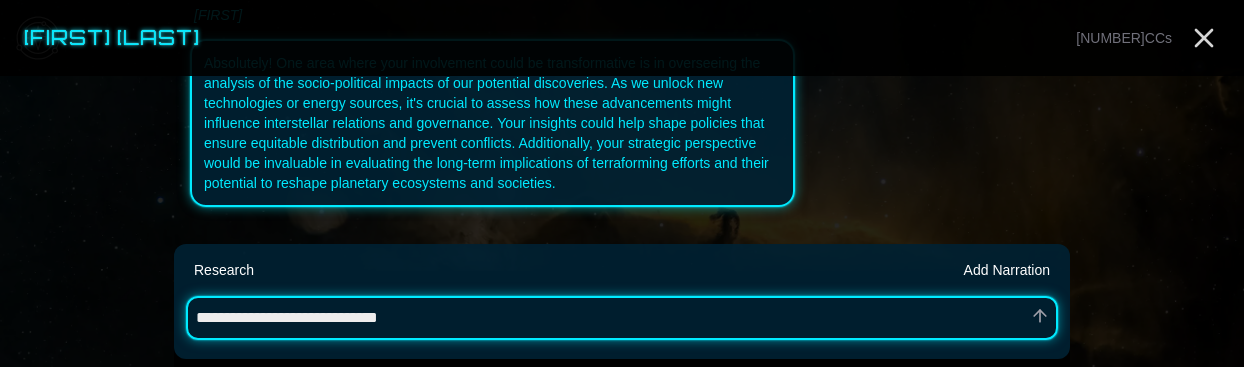type on "*" 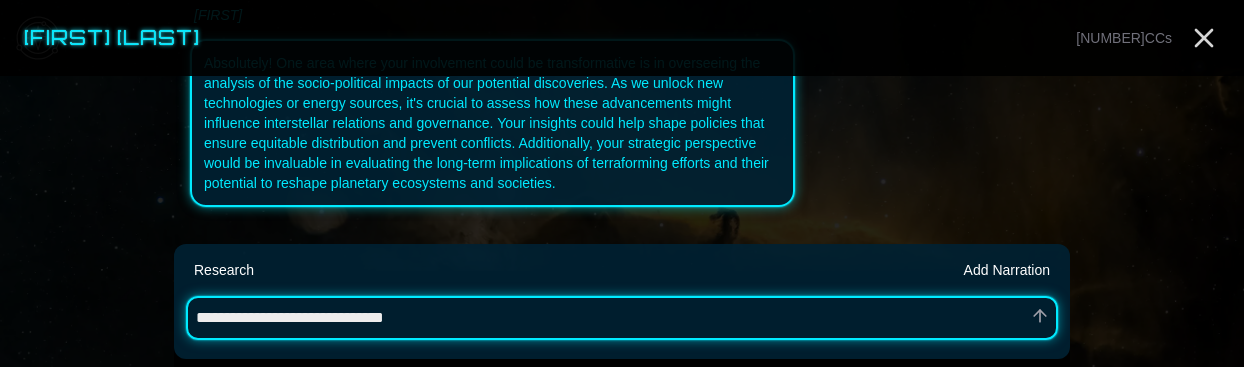 type on "*" 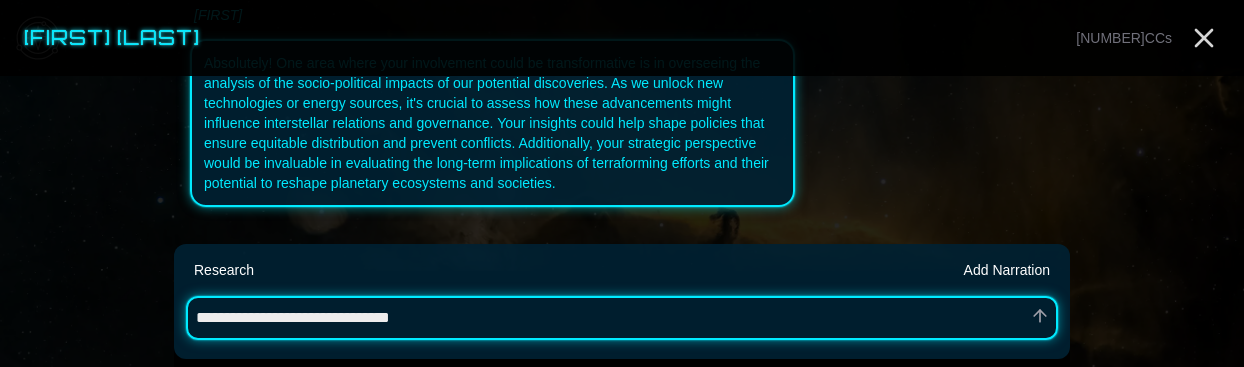 type on "*" 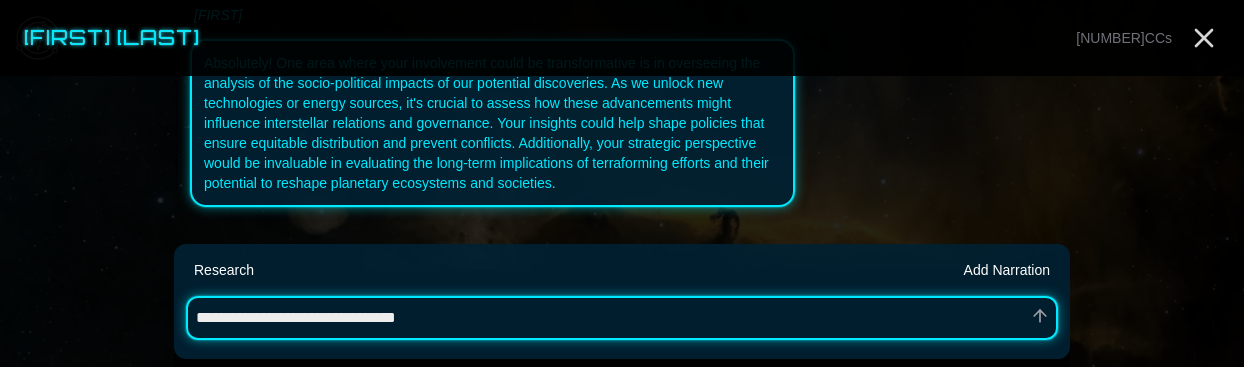 type on "*" 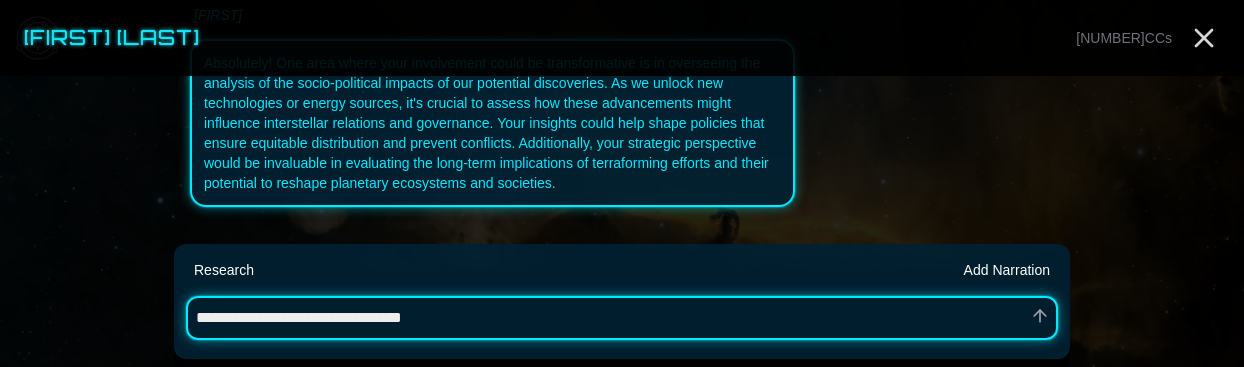 type on "*" 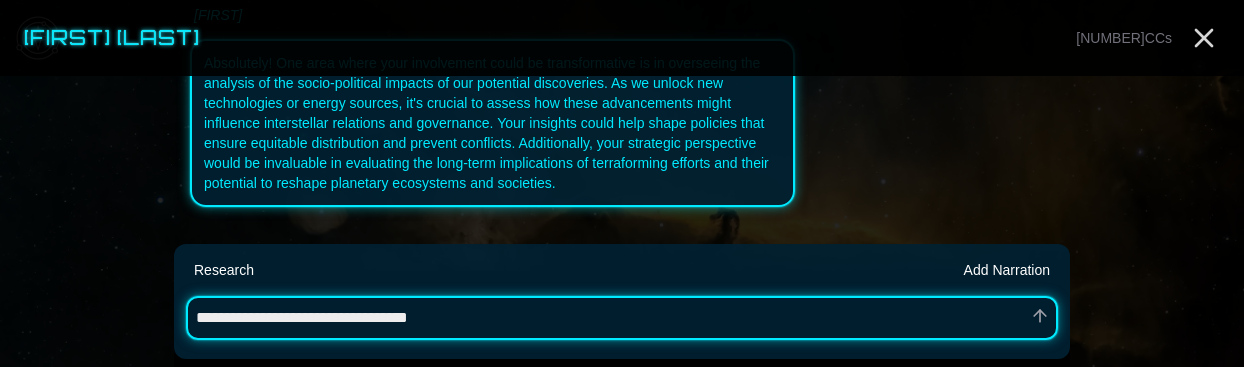 type on "*" 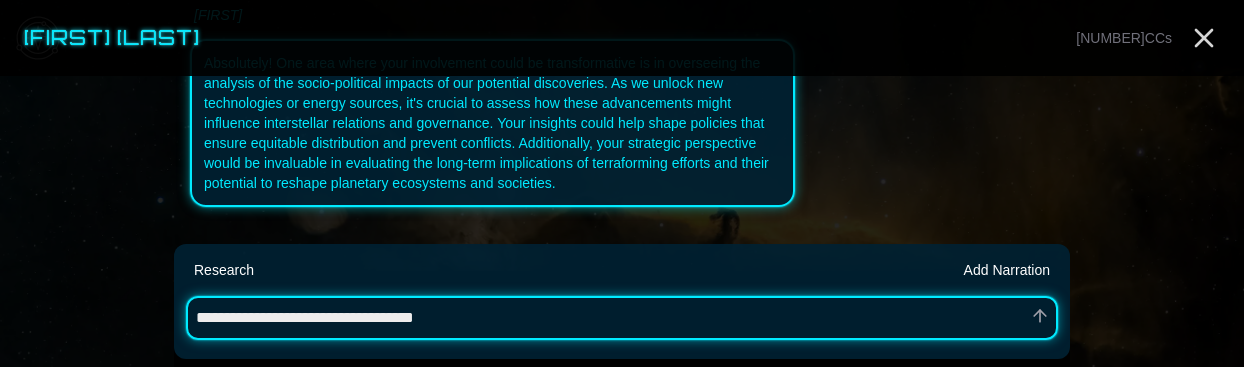 type on "*" 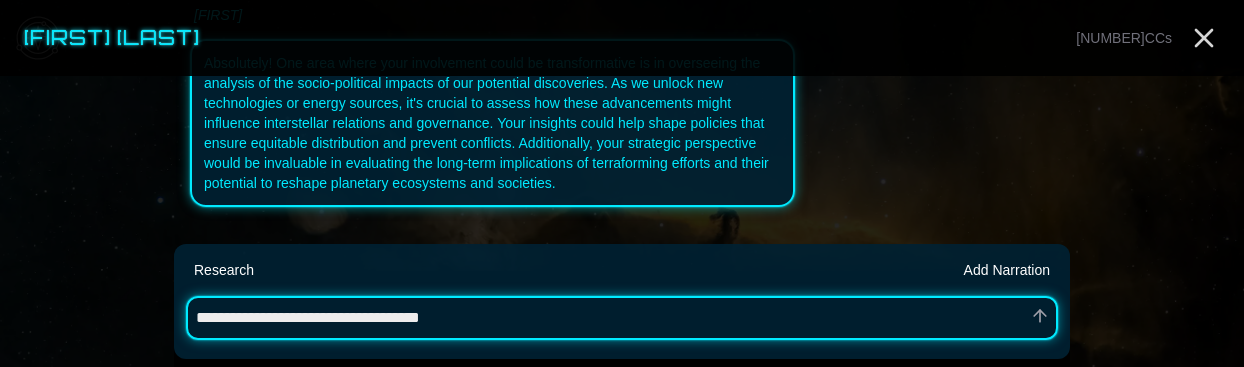 type on "*" 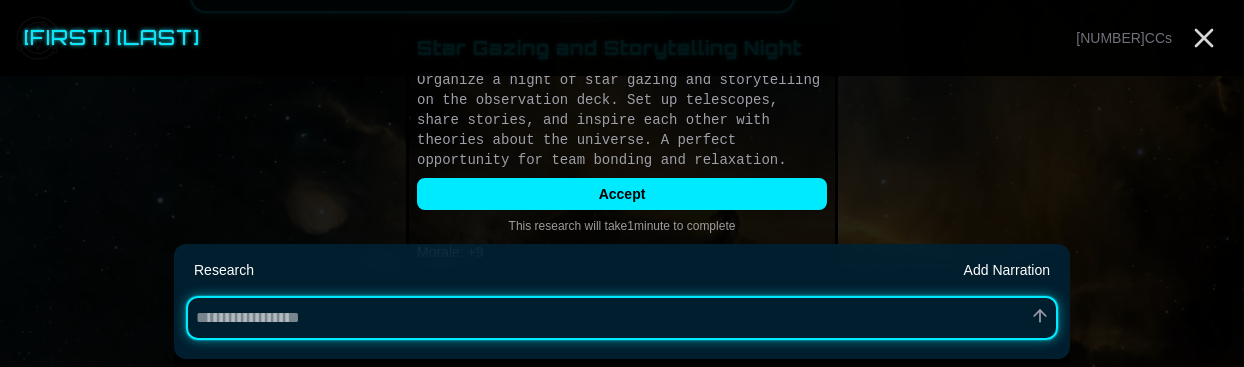 scroll, scrollTop: 2435, scrollLeft: 0, axis: vertical 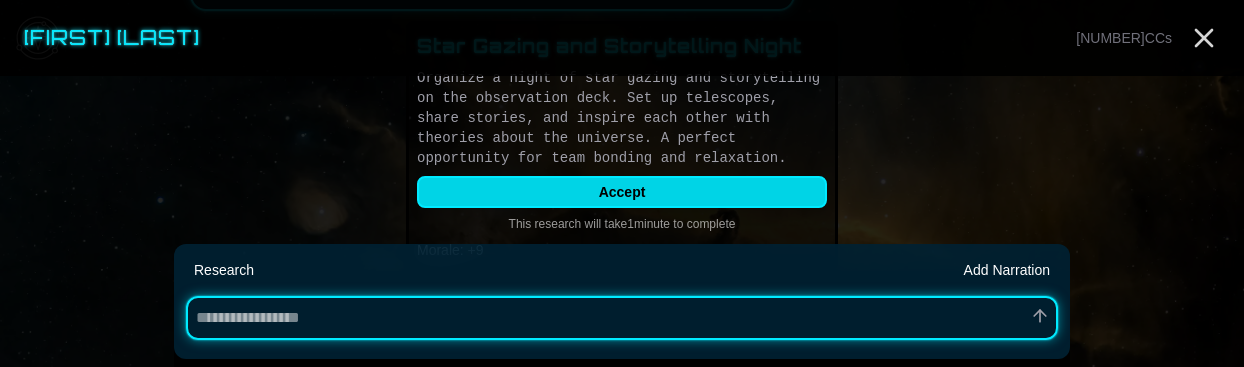 click on "Accept" at bounding box center (622, 192) 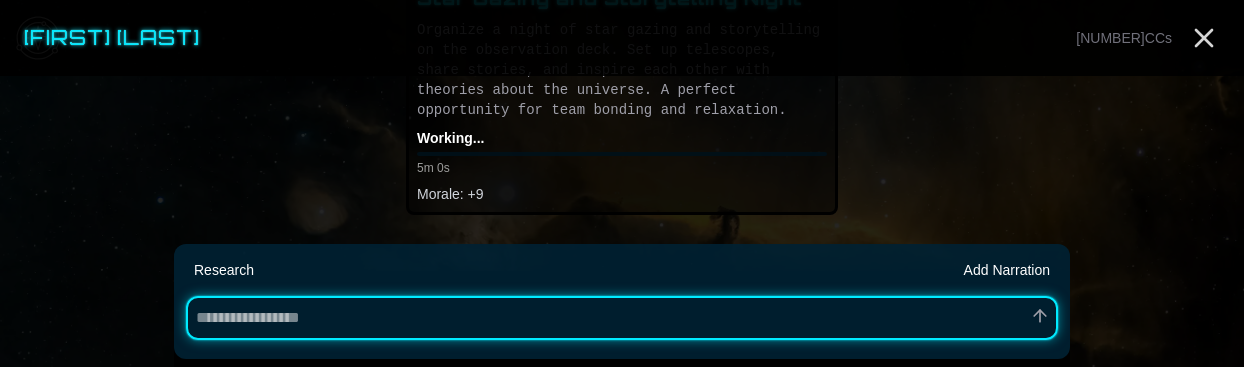scroll, scrollTop: 2511, scrollLeft: 0, axis: vertical 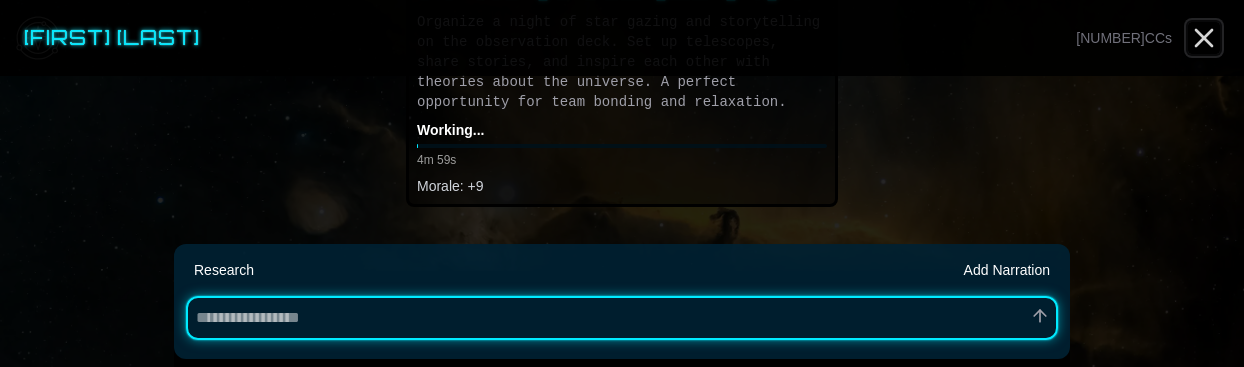 click 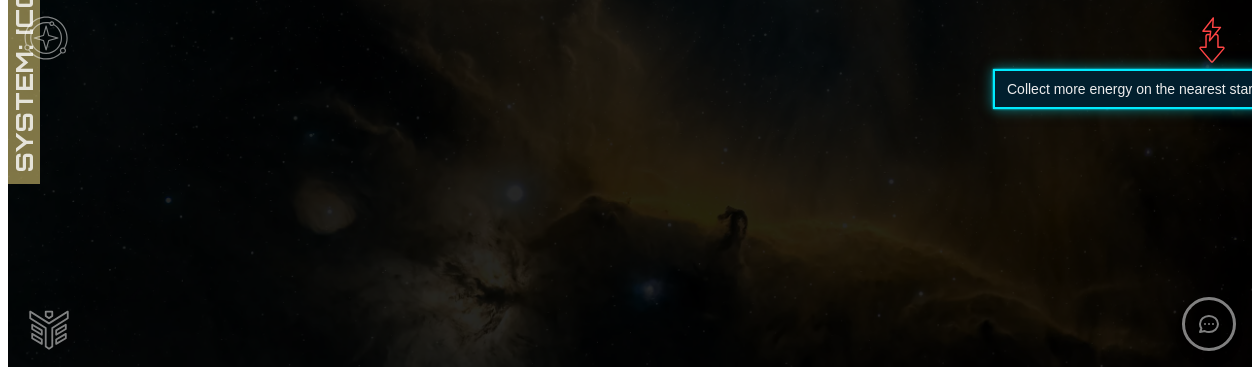 scroll, scrollTop: 0, scrollLeft: 0, axis: both 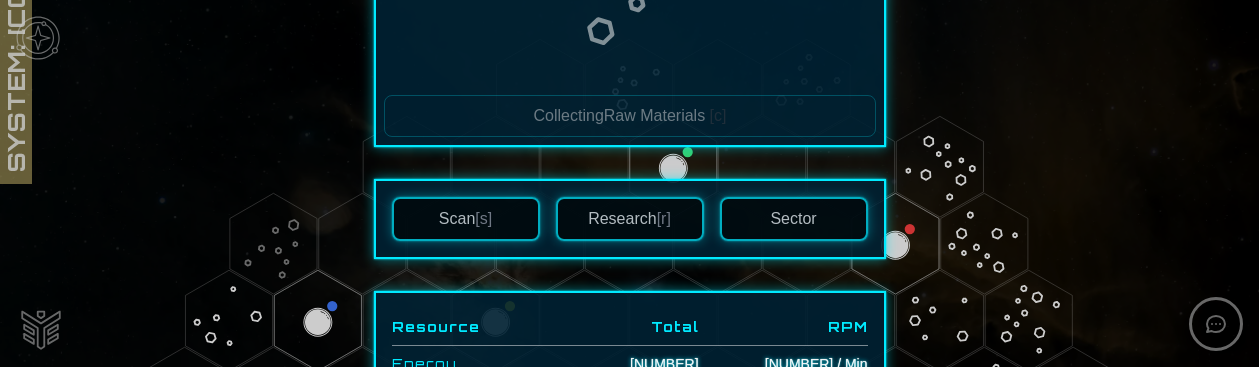 click on "Research  [r]" at bounding box center (630, 219) 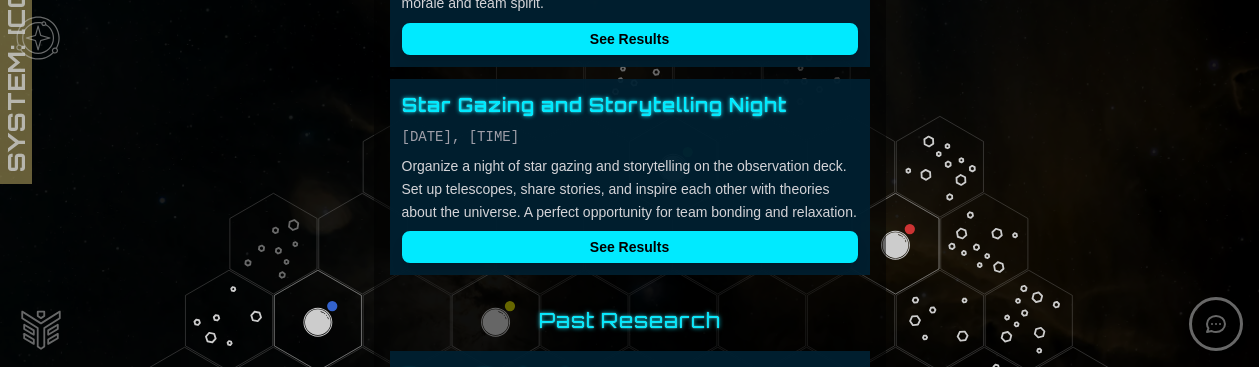 scroll, scrollTop: 238, scrollLeft: 0, axis: vertical 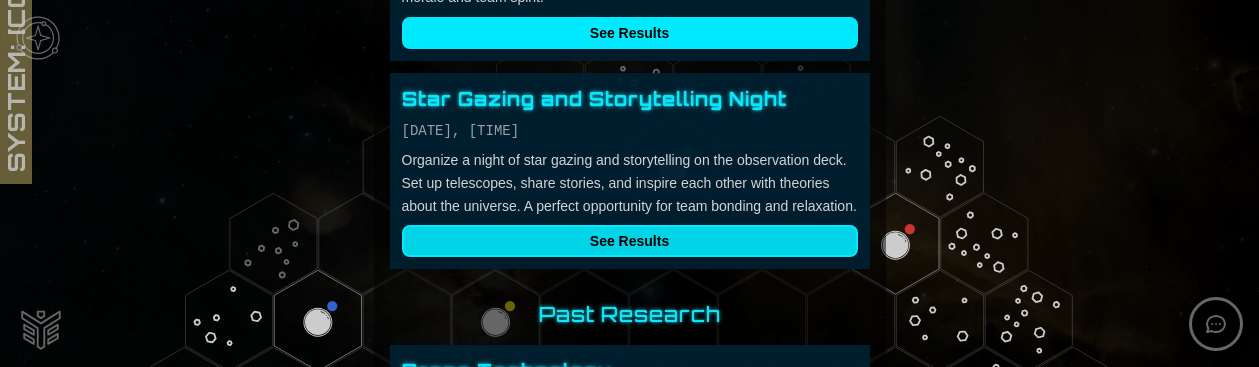 click on "See Results" at bounding box center (630, 241) 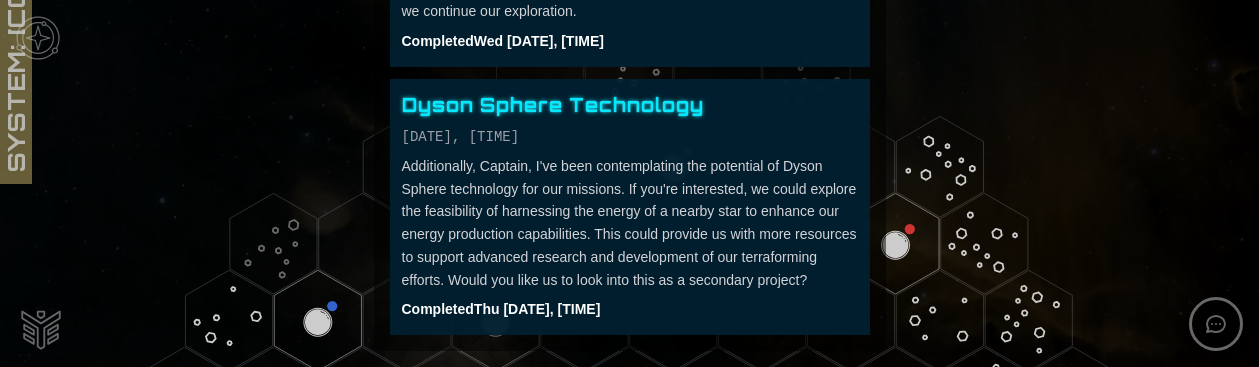scroll, scrollTop: 0, scrollLeft: 0, axis: both 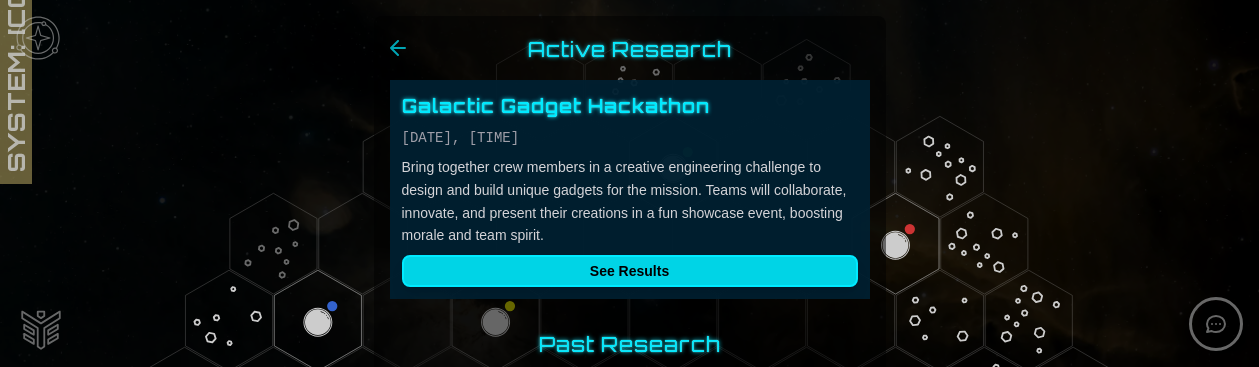 click on "See Results" at bounding box center (630, 271) 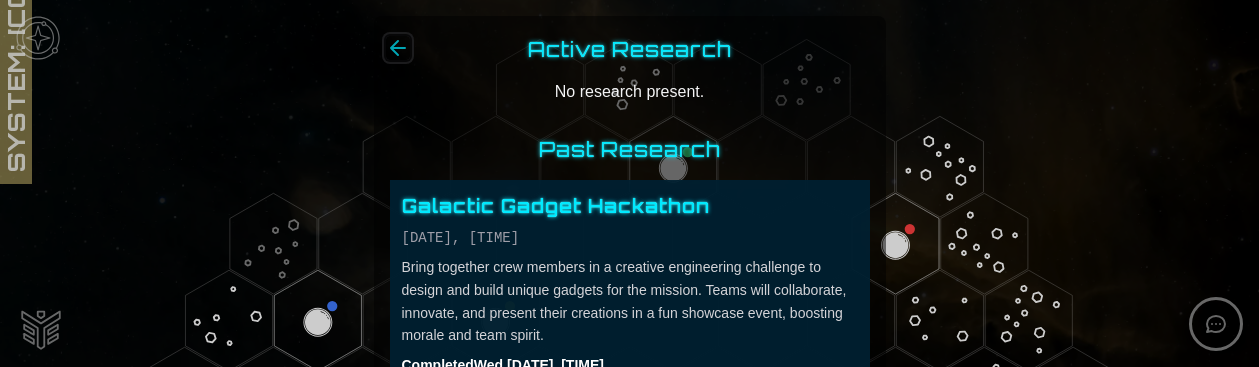 click 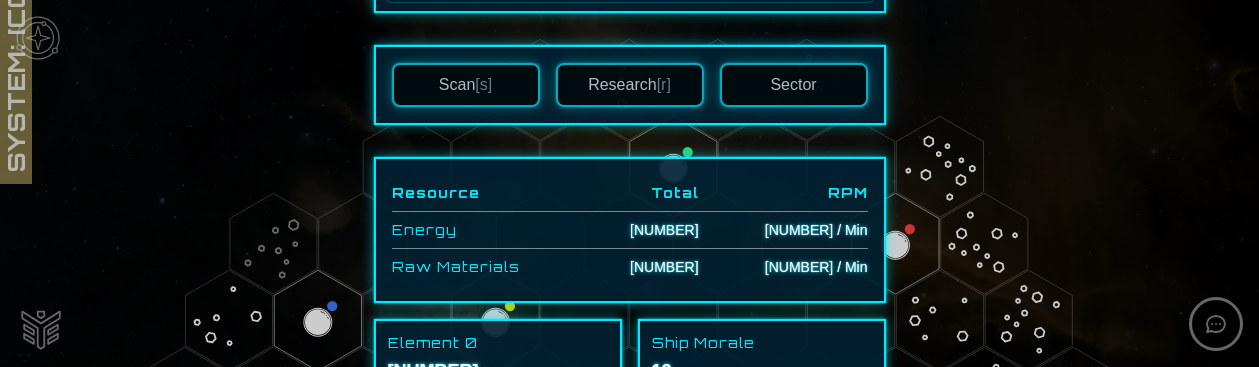 scroll, scrollTop: 421, scrollLeft: 0, axis: vertical 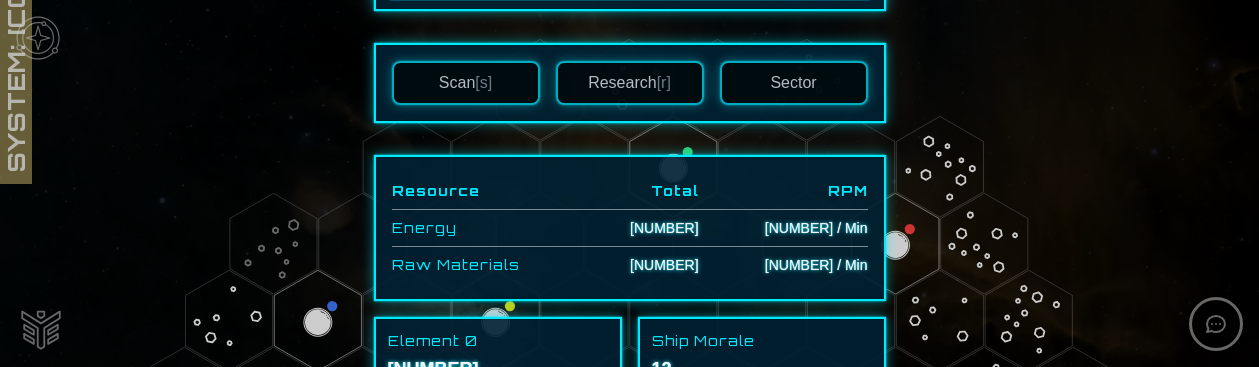 click on "Scan  [s]" at bounding box center [465, 82] 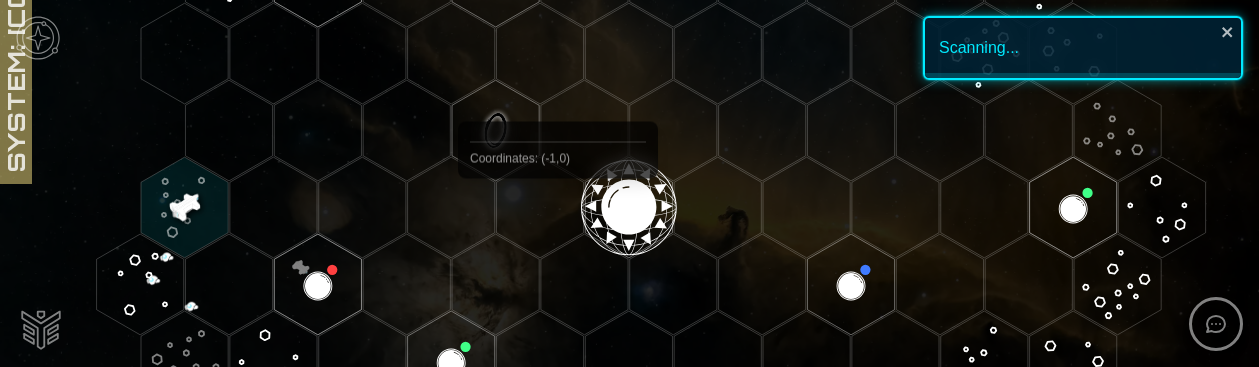 scroll, scrollTop: 399, scrollLeft: 0, axis: vertical 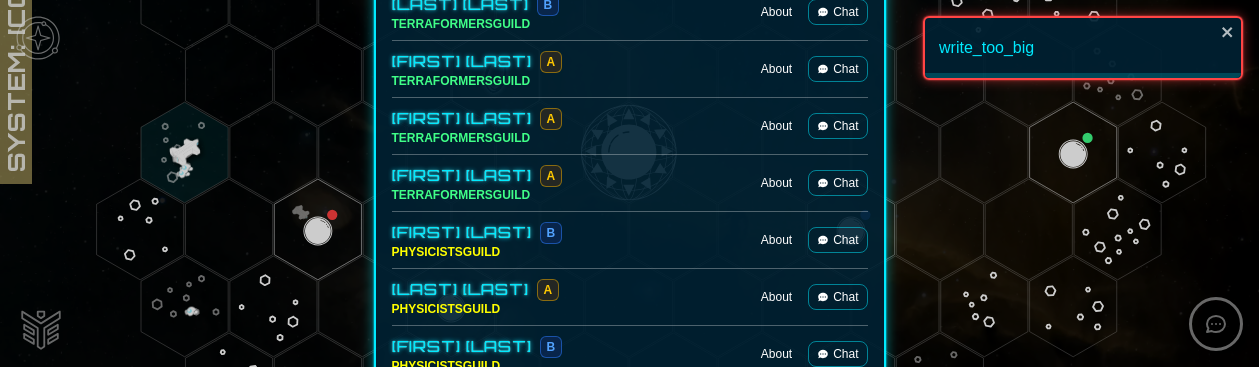 click on "Chat" at bounding box center (837, 297) 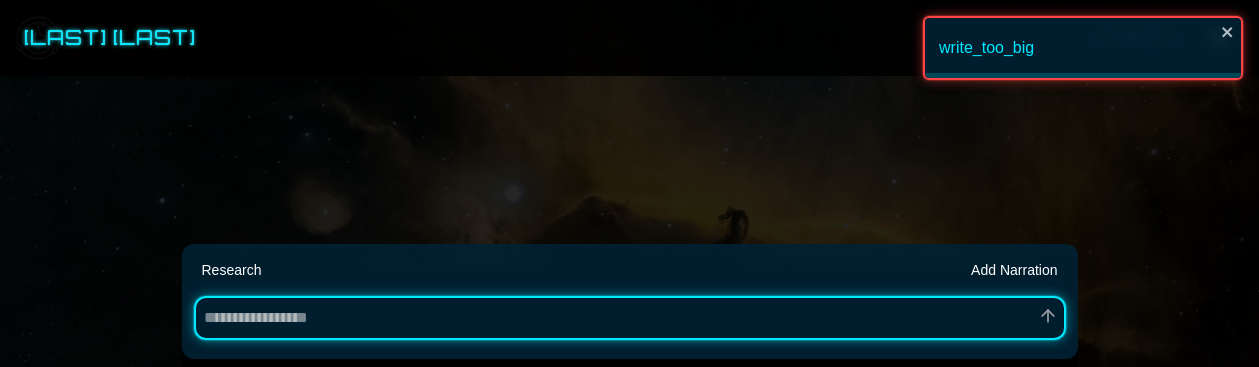 type on "*" 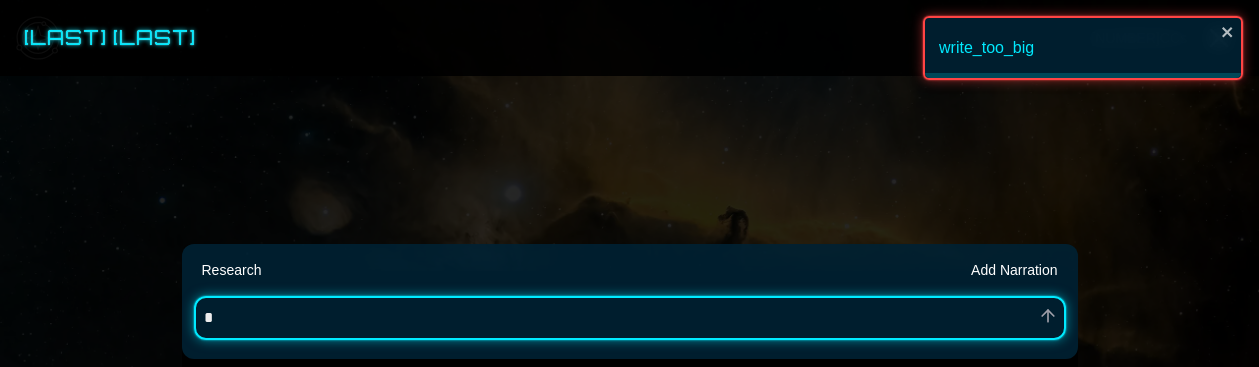 type on "*" 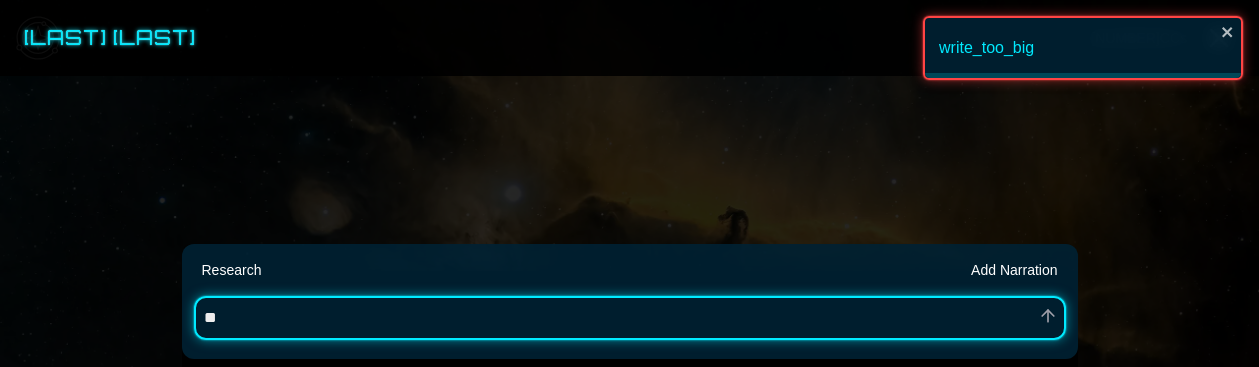 type on "*" 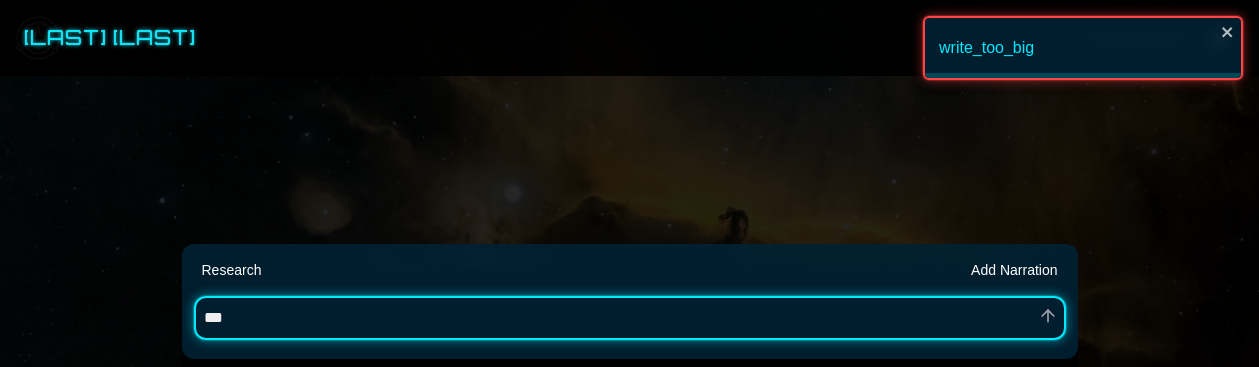 type on "*" 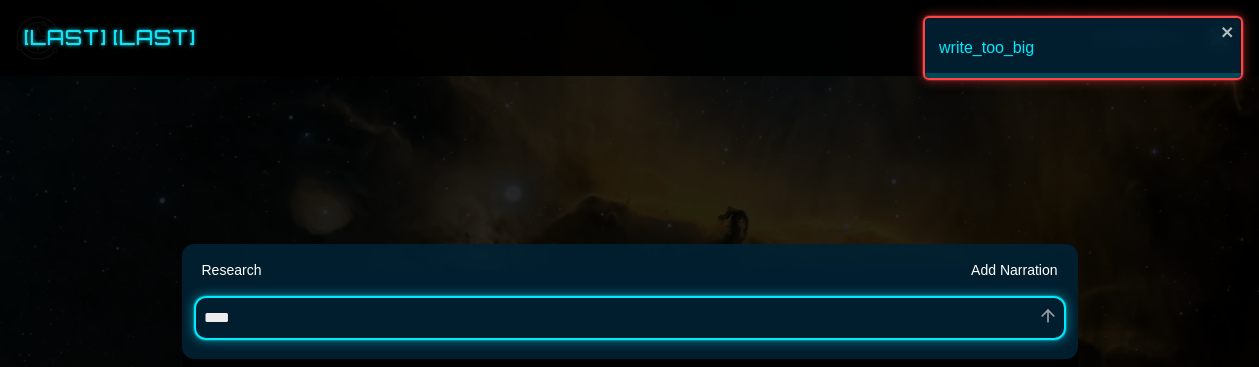 type on "*" 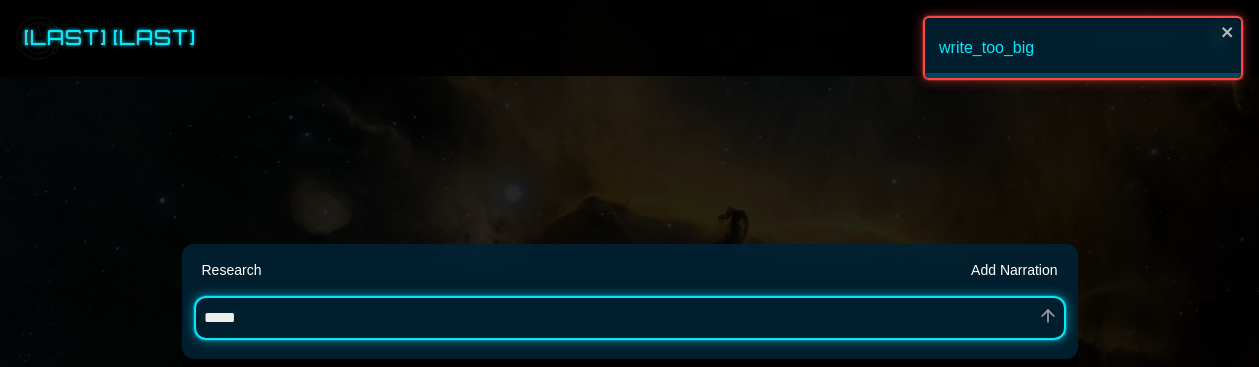 type on "*" 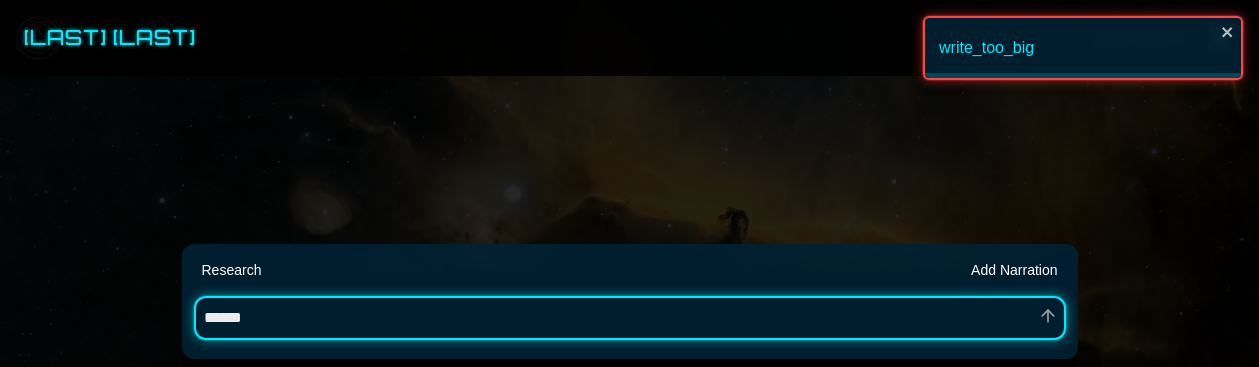 type on "*" 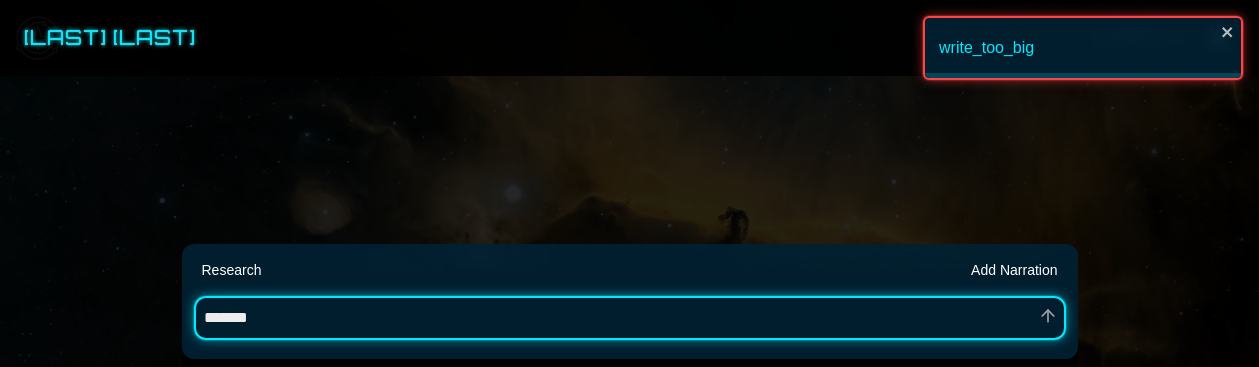 type on "*" 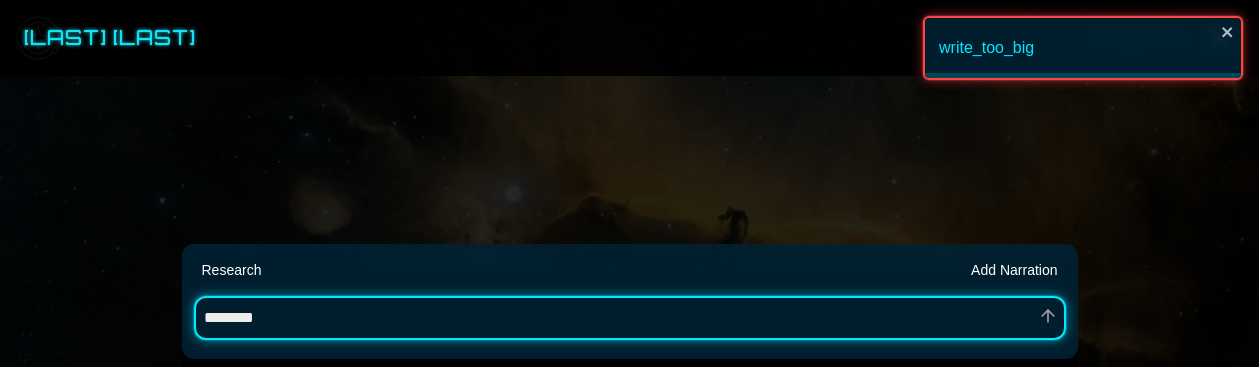 type on "*" 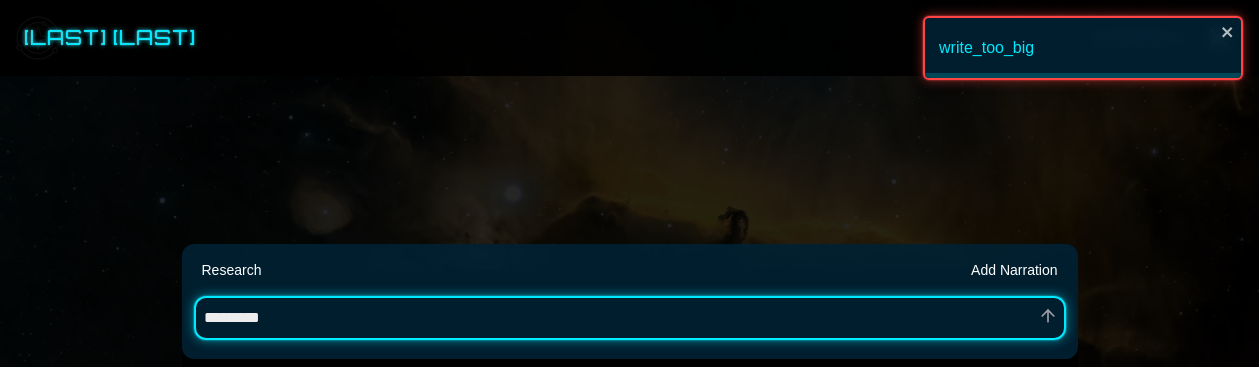 type on "*" 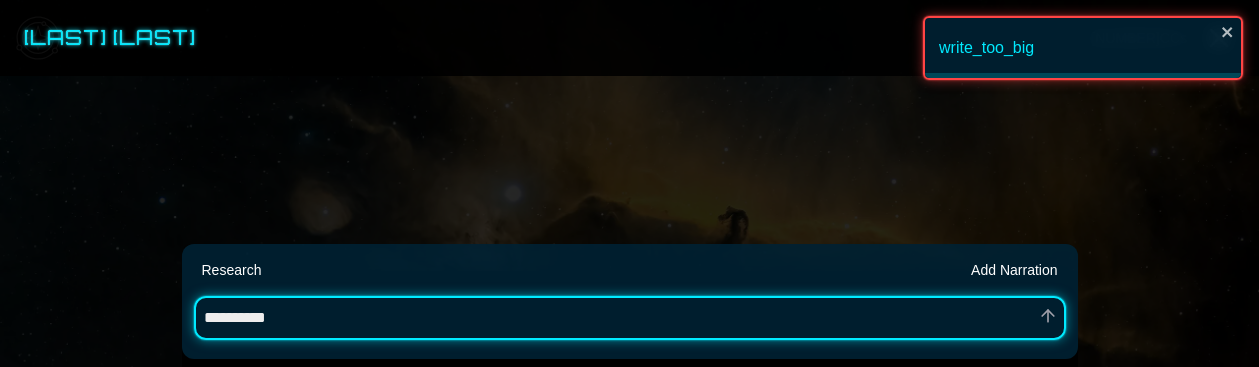 type on "*" 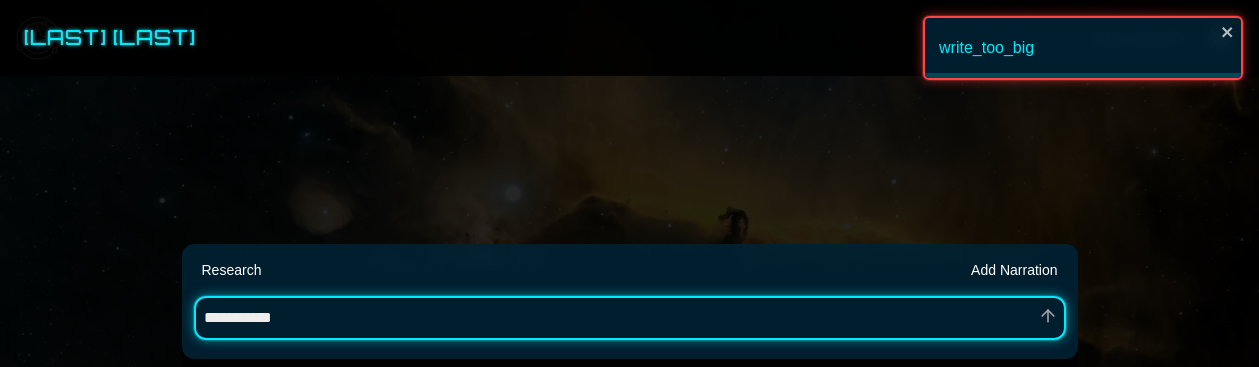 type on "*" 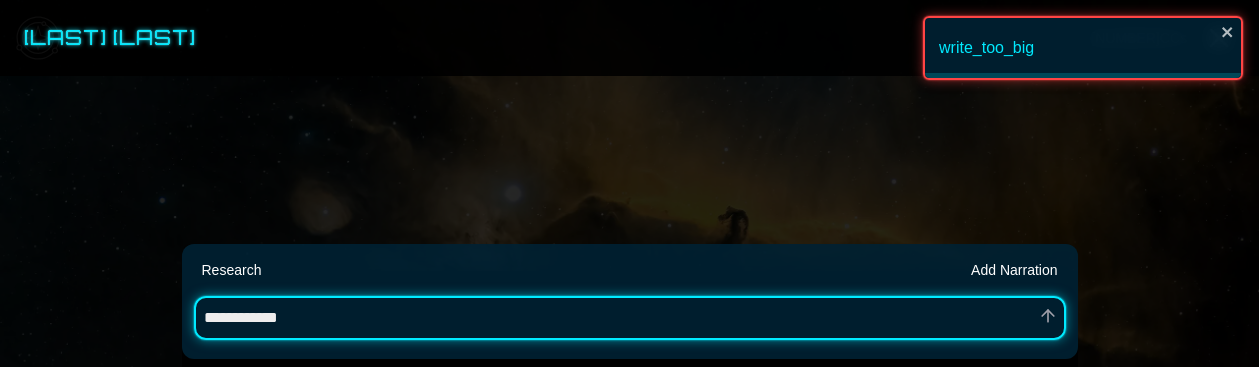 type on "*" 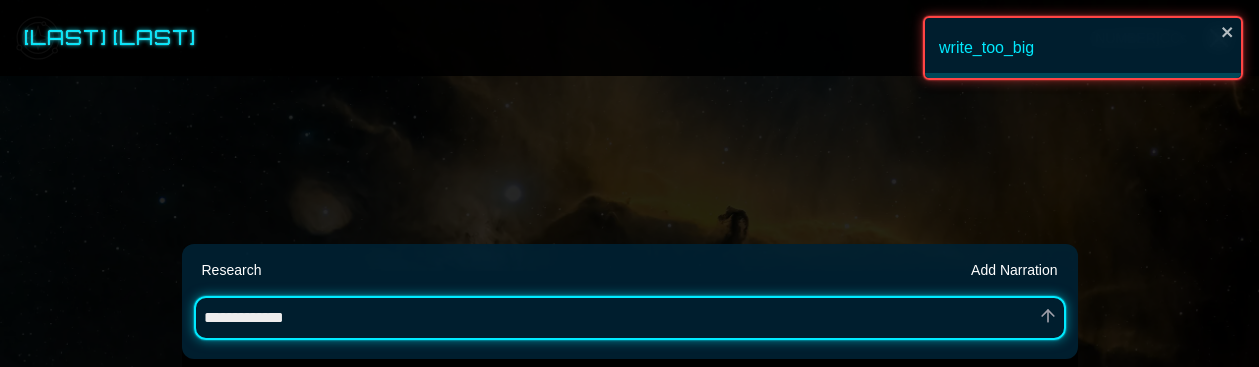type on "*" 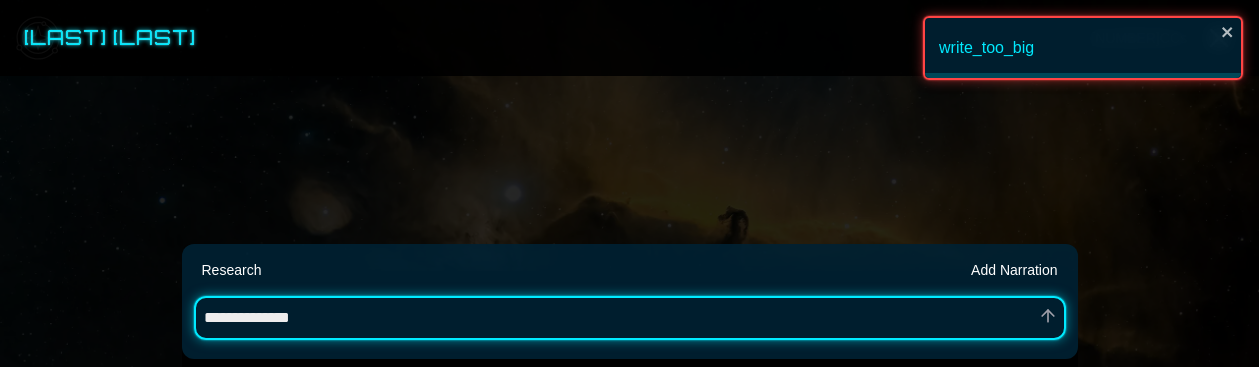 type on "*" 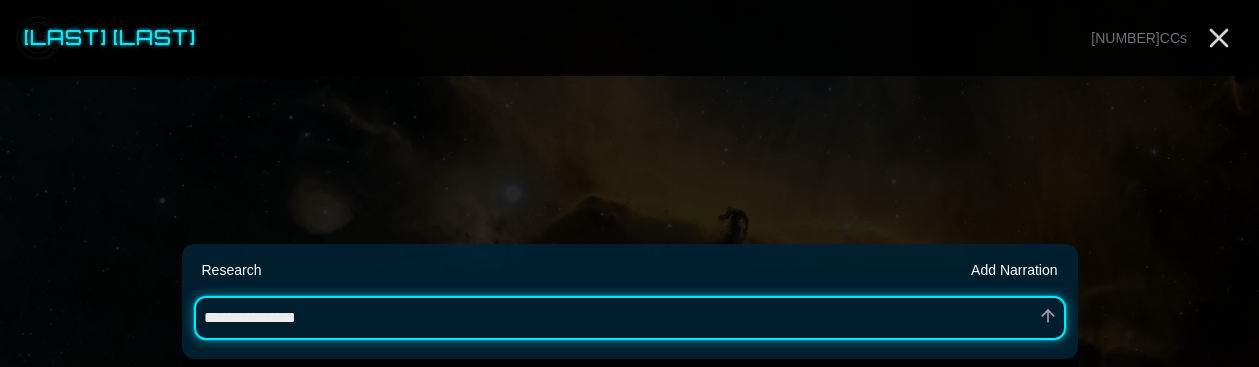 type on "*" 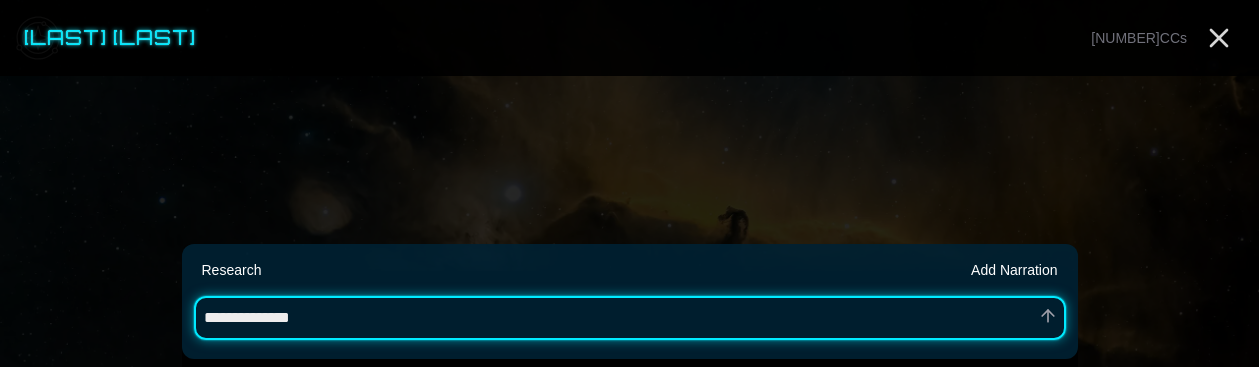 type on "*" 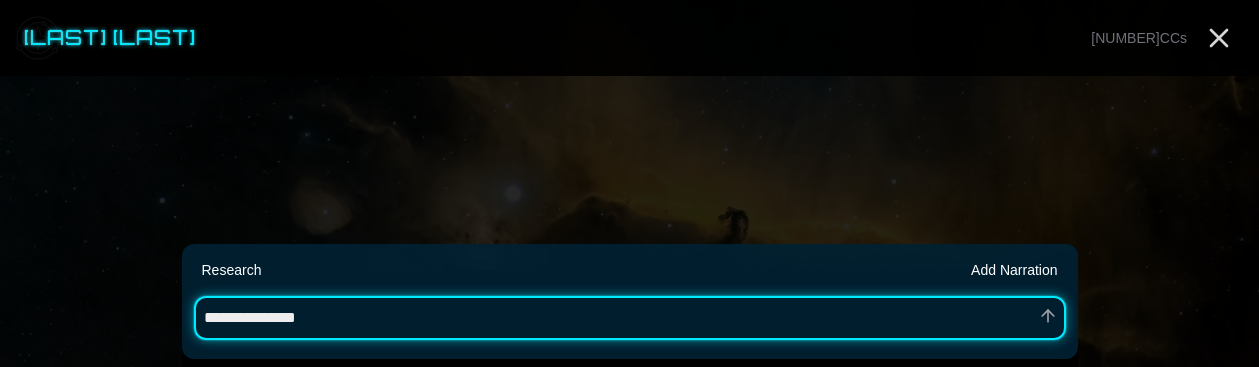 type on "*" 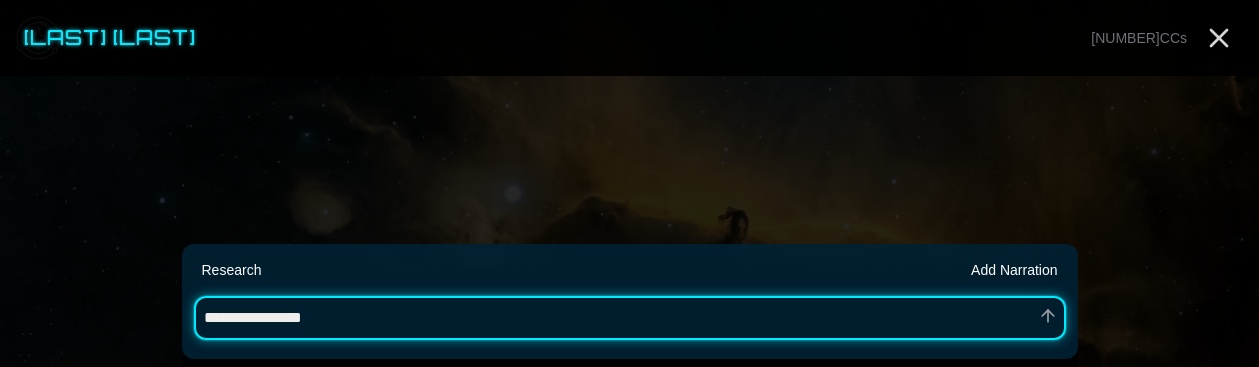 type on "*" 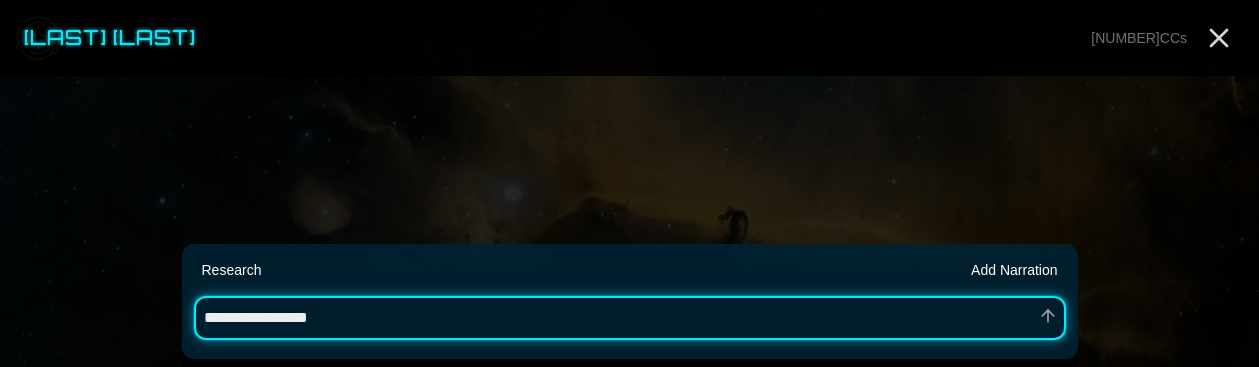 type on "*" 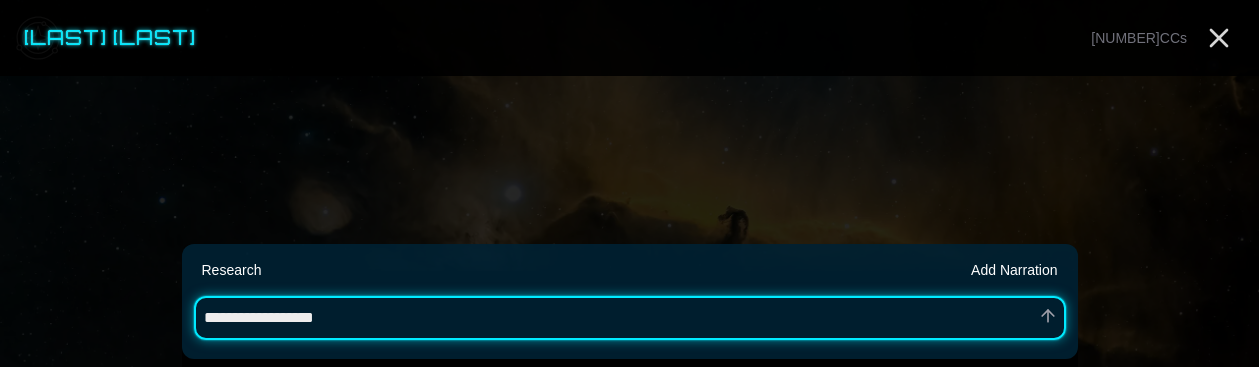 type on "*" 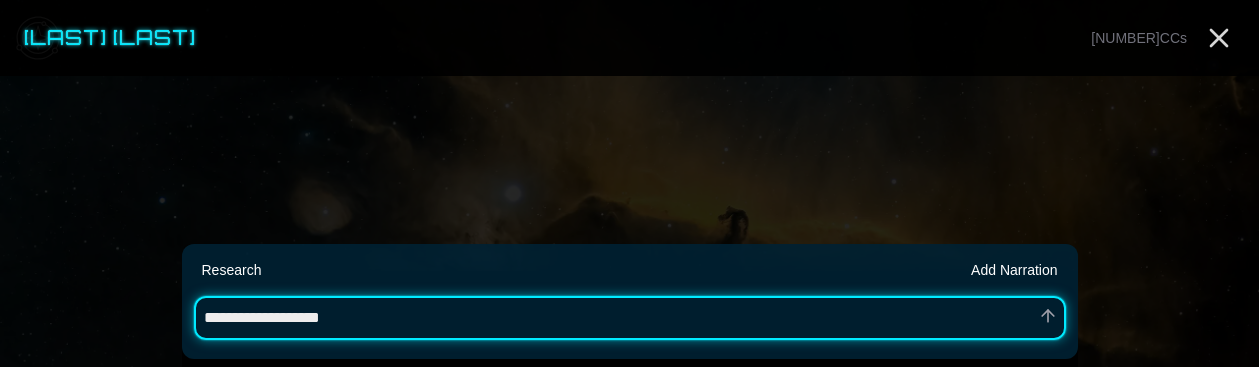 type on "*" 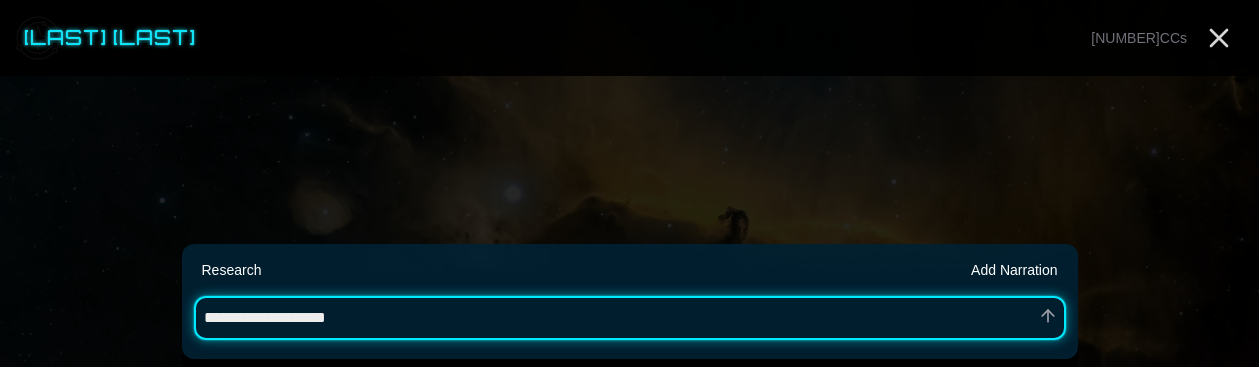 type on "*" 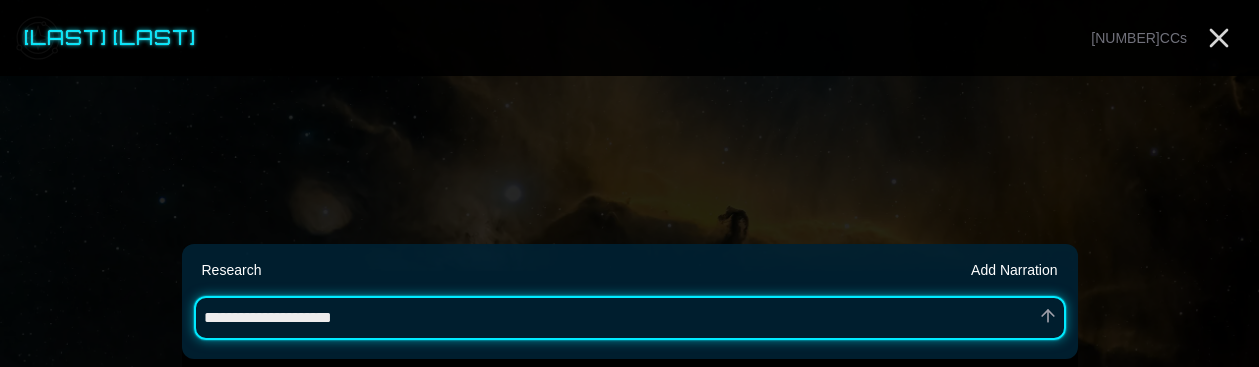 type 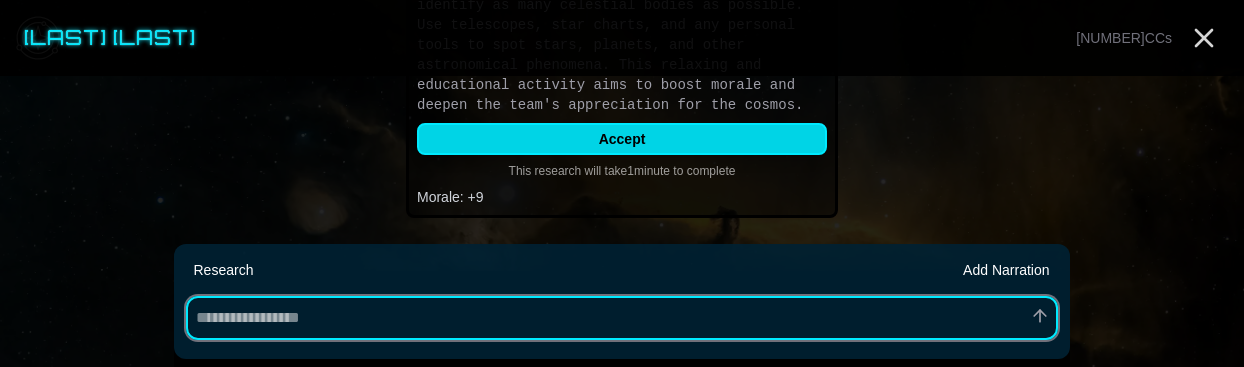 scroll, scrollTop: 429, scrollLeft: 0, axis: vertical 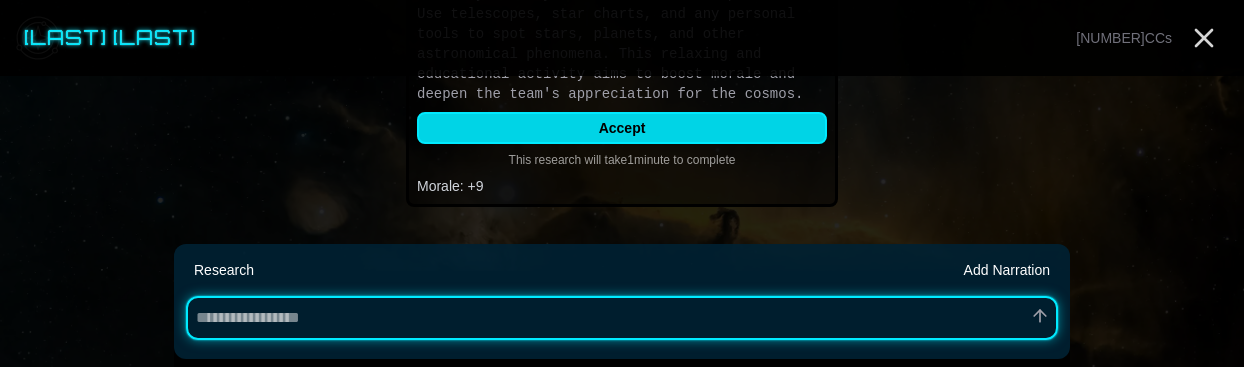 click on "Accept" at bounding box center [622, 128] 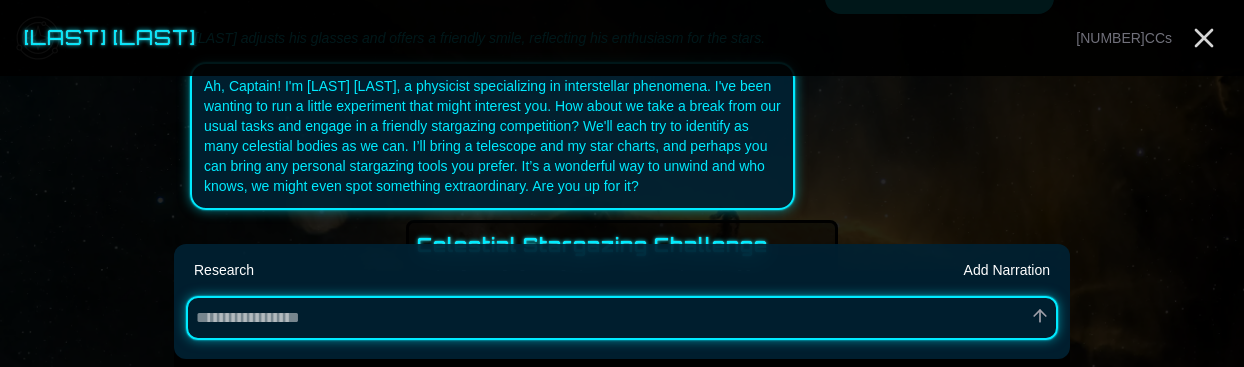 scroll, scrollTop: 124, scrollLeft: 0, axis: vertical 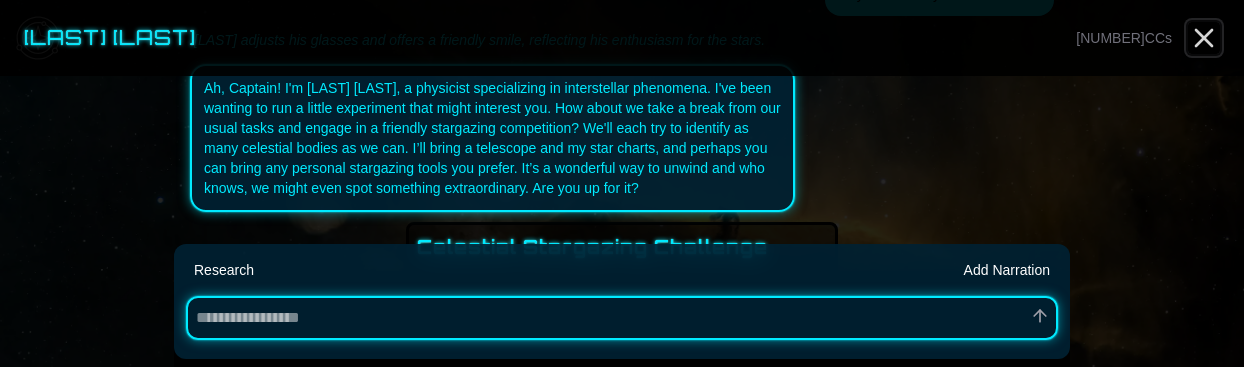 click 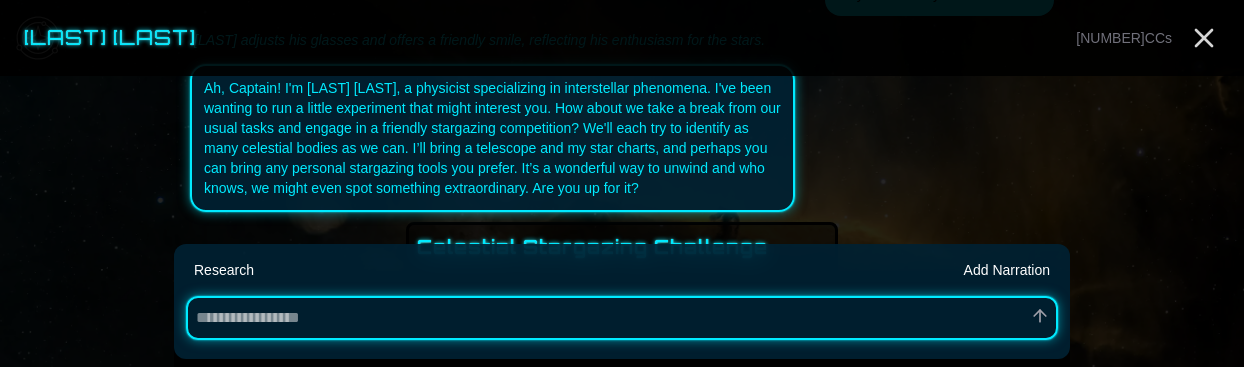 scroll, scrollTop: 0, scrollLeft: 0, axis: both 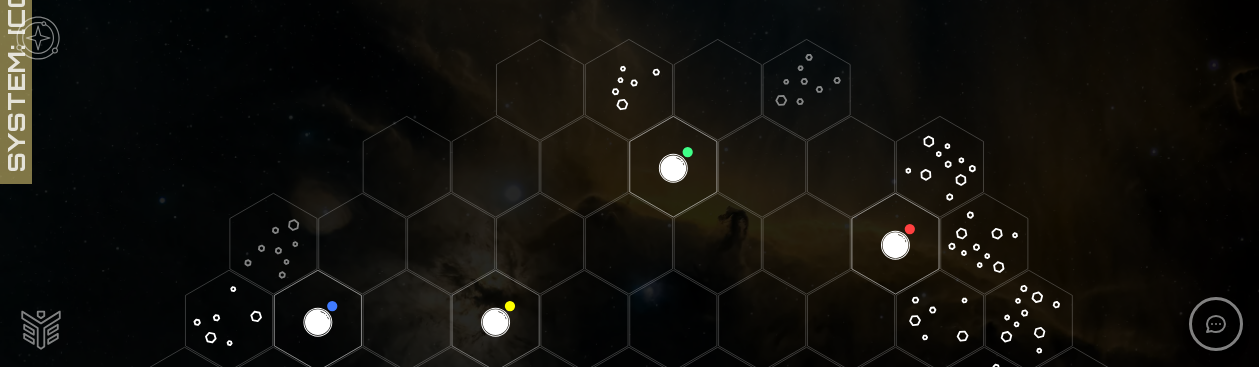 click at bounding box center [38, 38] 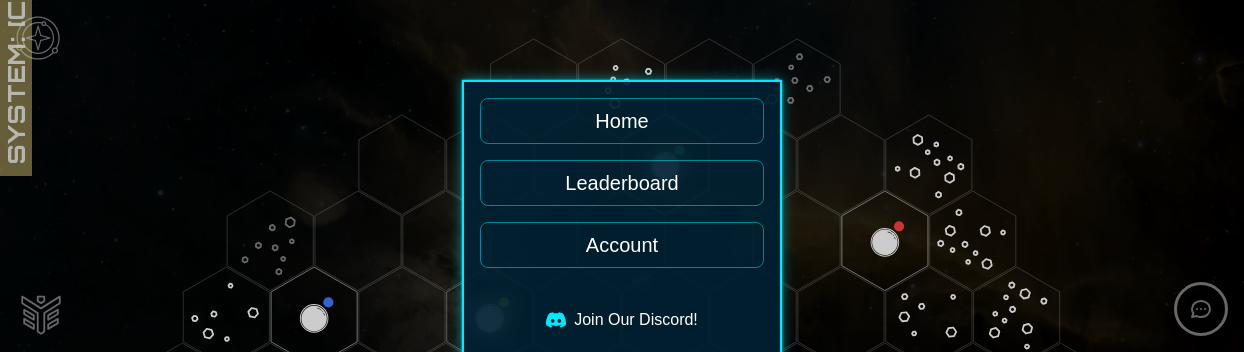 click on "Leaderboard" at bounding box center [622, 183] 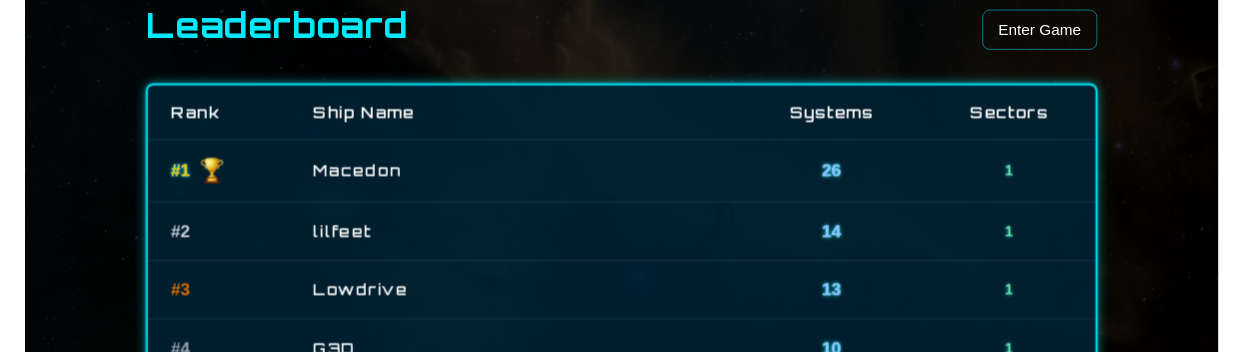 scroll, scrollTop: 0, scrollLeft: 0, axis: both 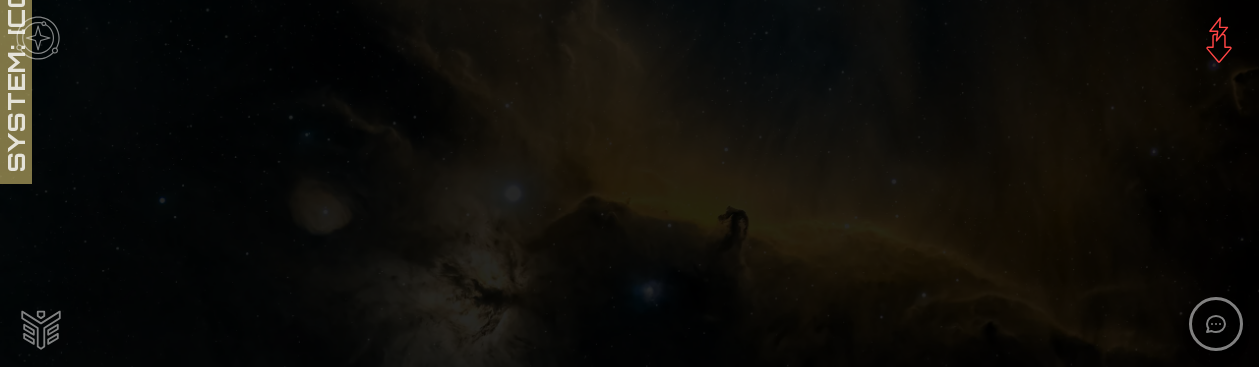 click at bounding box center [38, 38] 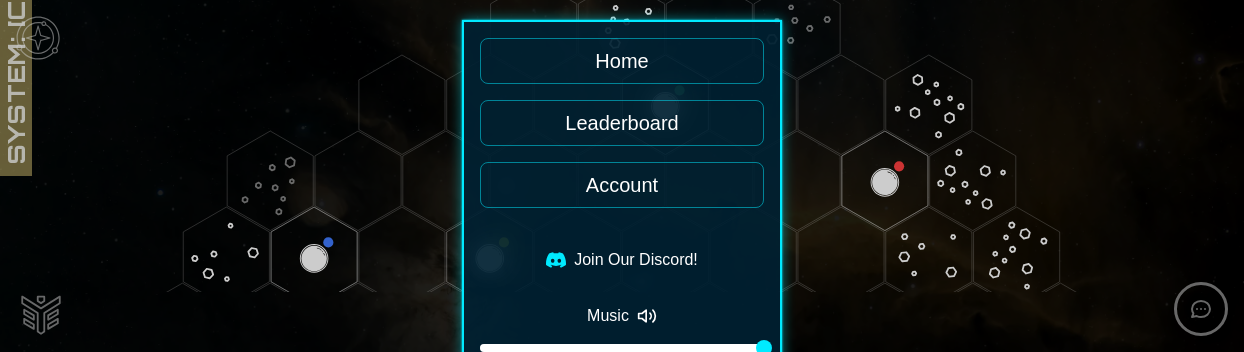 scroll, scrollTop: 110, scrollLeft: 0, axis: vertical 